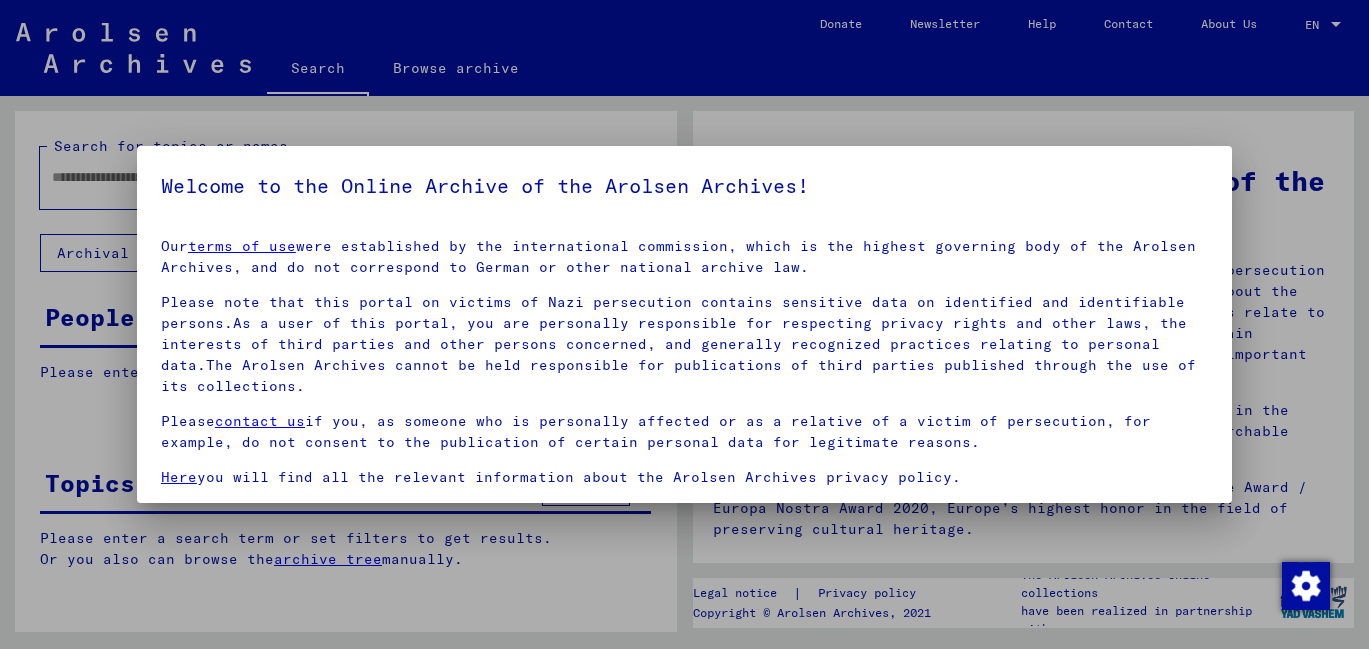 scroll, scrollTop: 0, scrollLeft: 0, axis: both 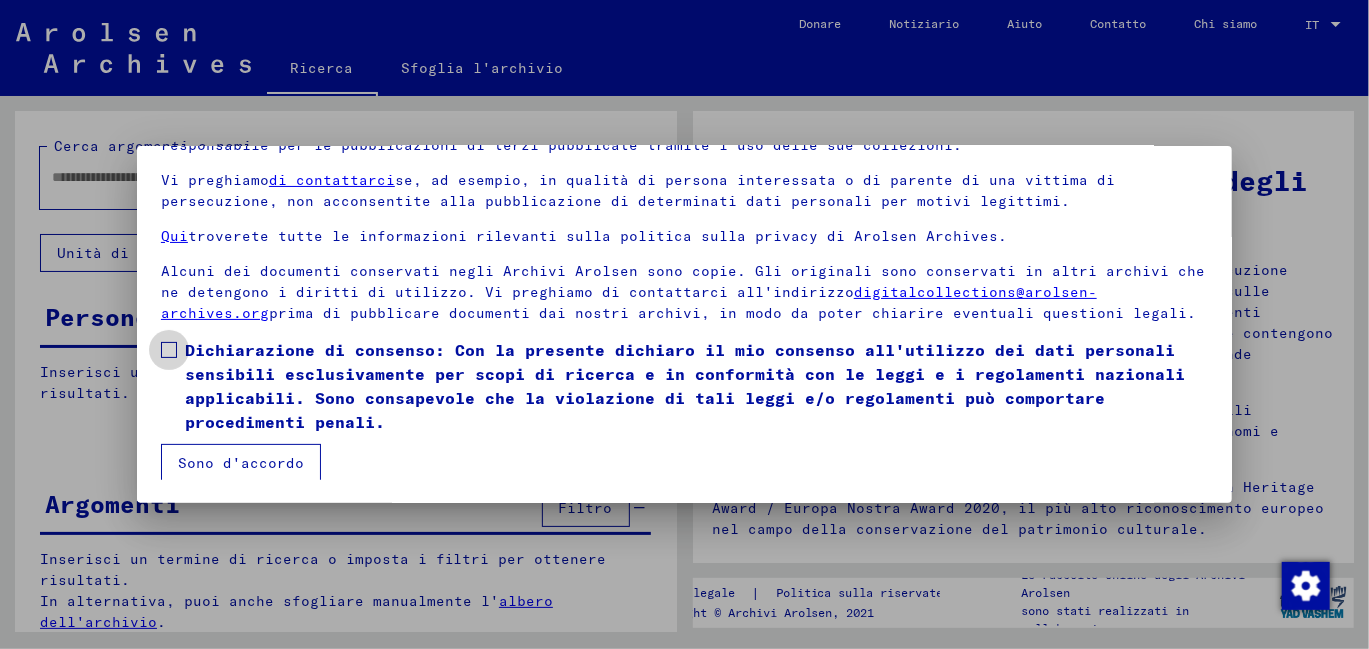 click at bounding box center (169, 350) 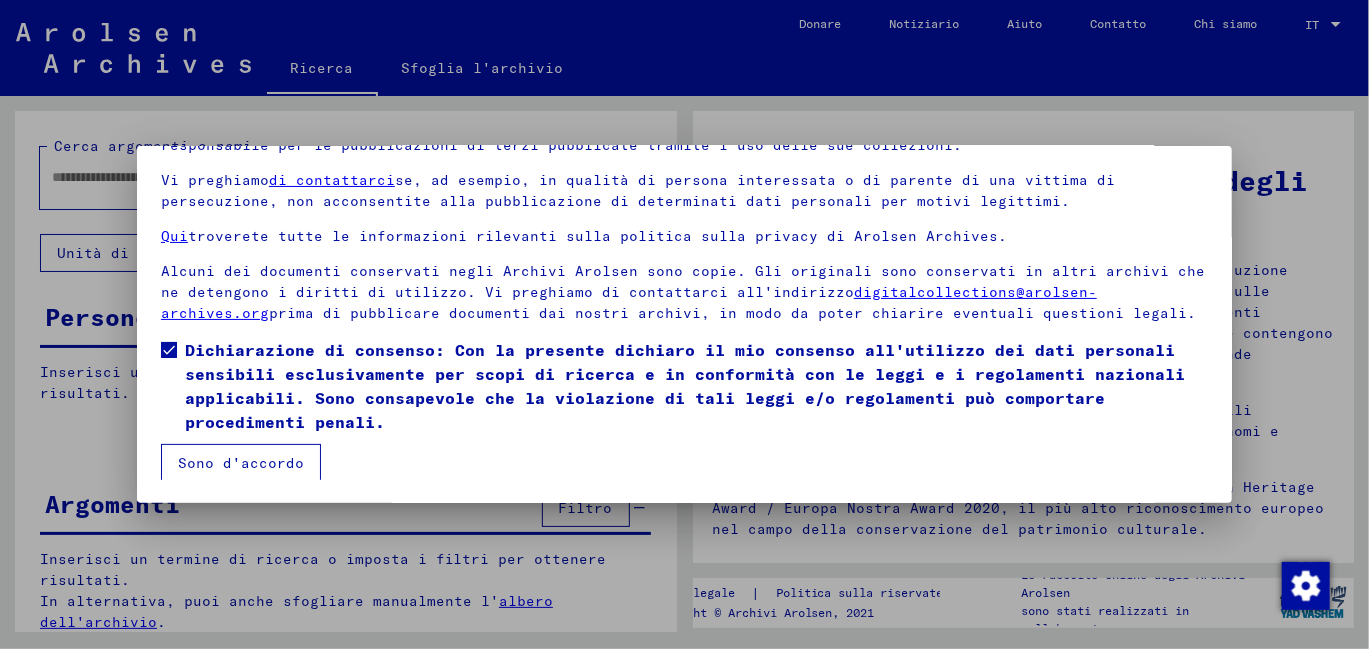 click on "Sono d'accordo" at bounding box center (241, 463) 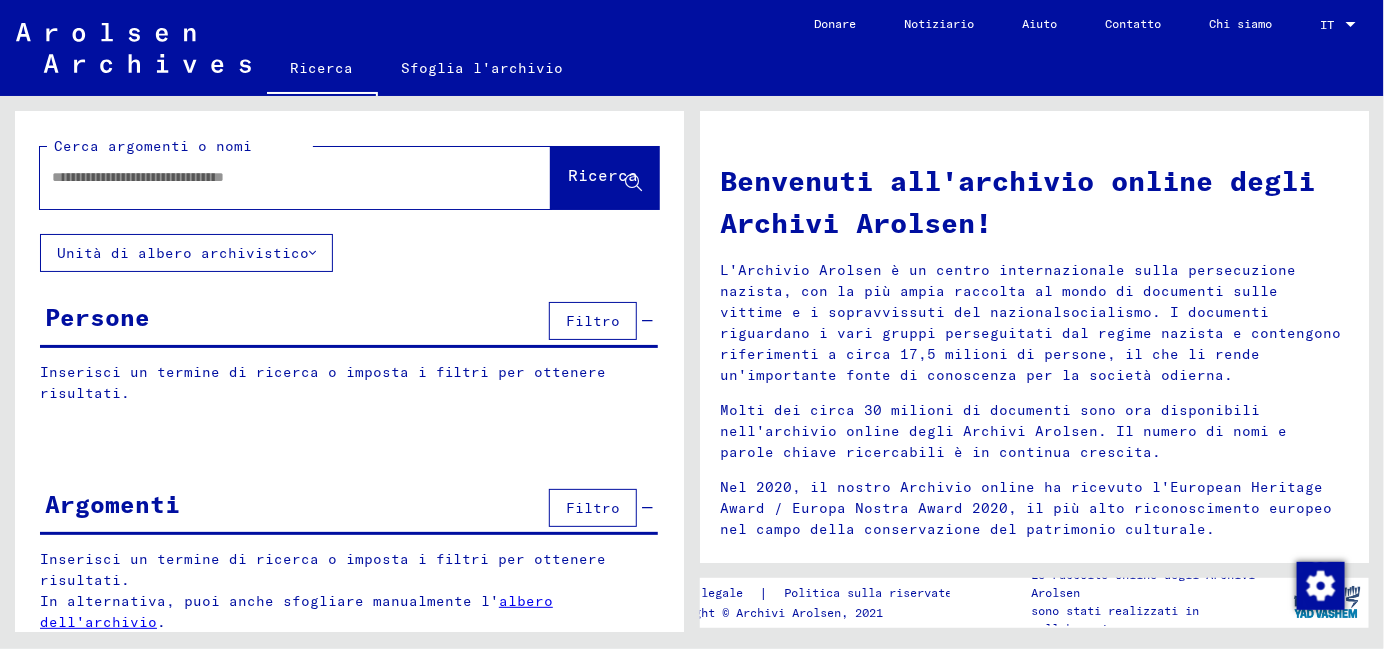 click at bounding box center [271, 177] 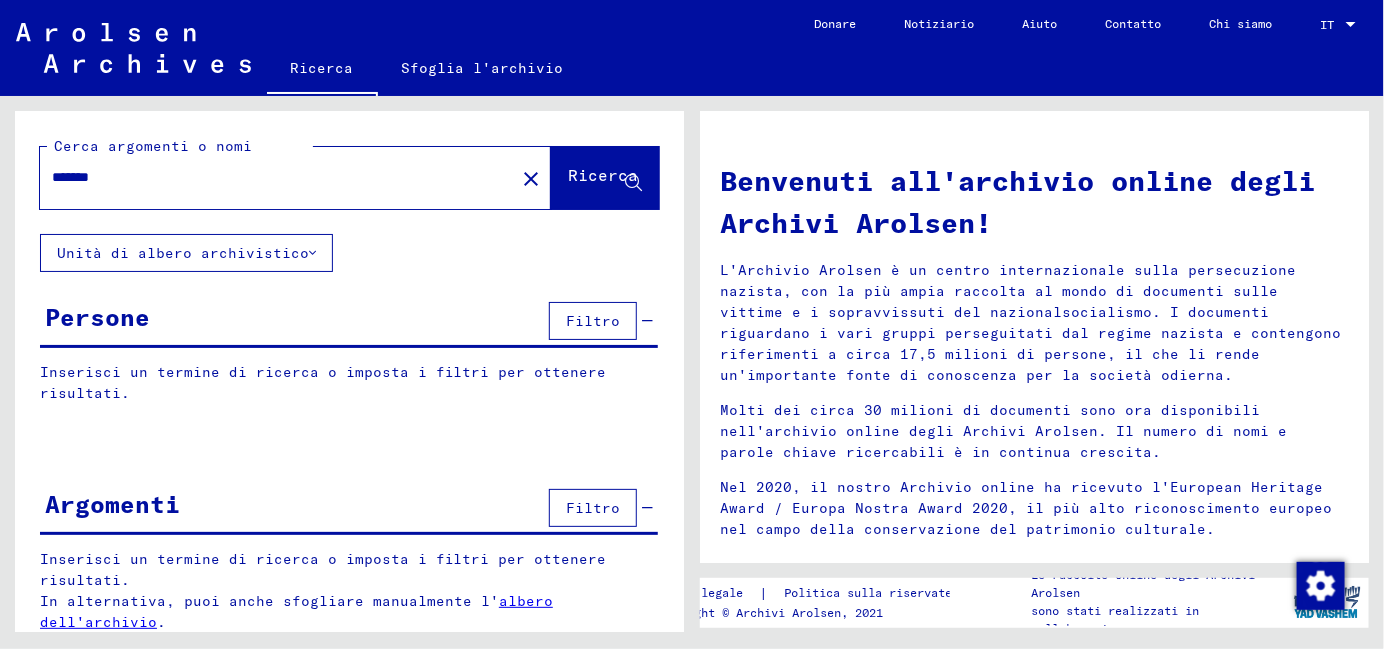type on "*******" 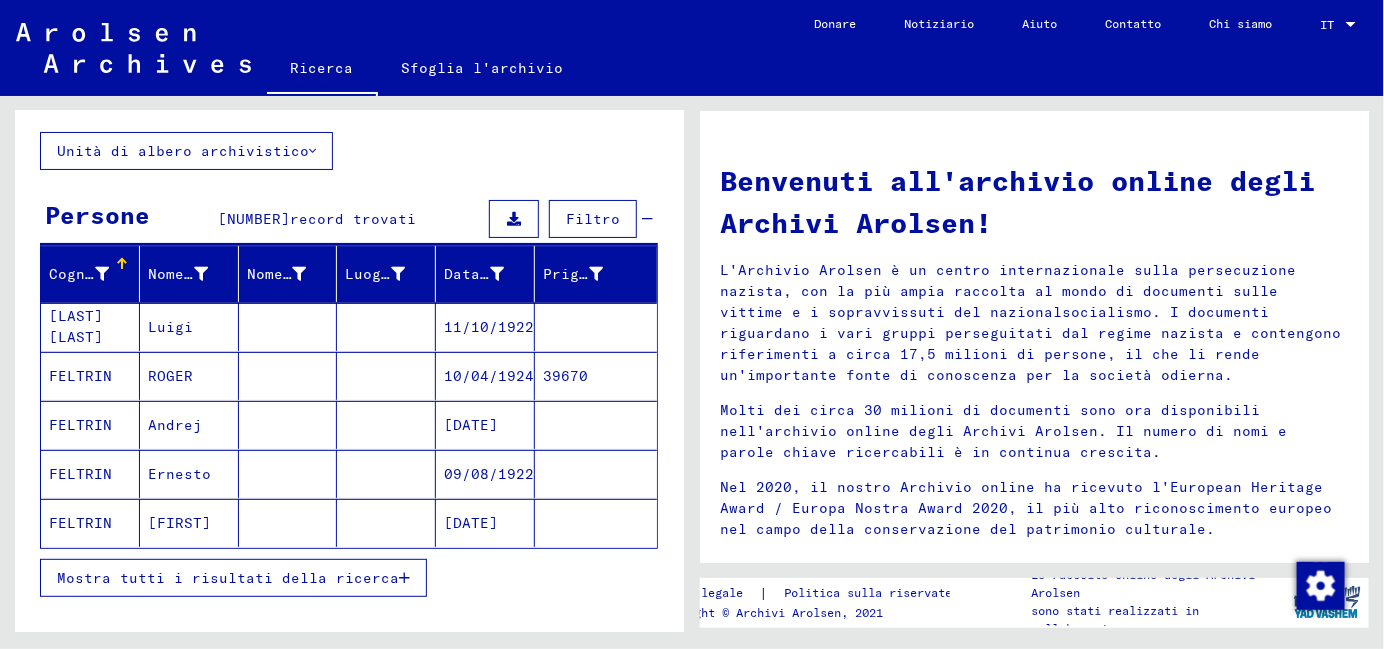 scroll, scrollTop: 299, scrollLeft: 0, axis: vertical 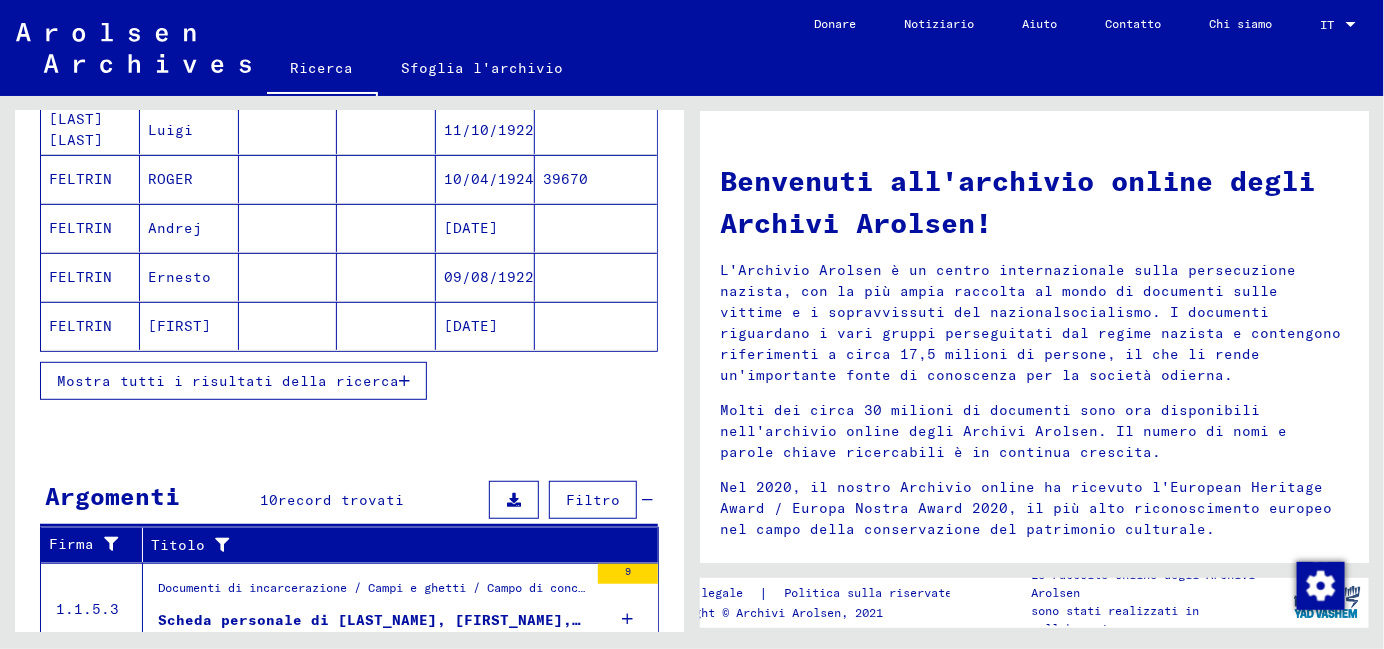 click on "Mostra tutti i risultati della ricerca" at bounding box center [228, 381] 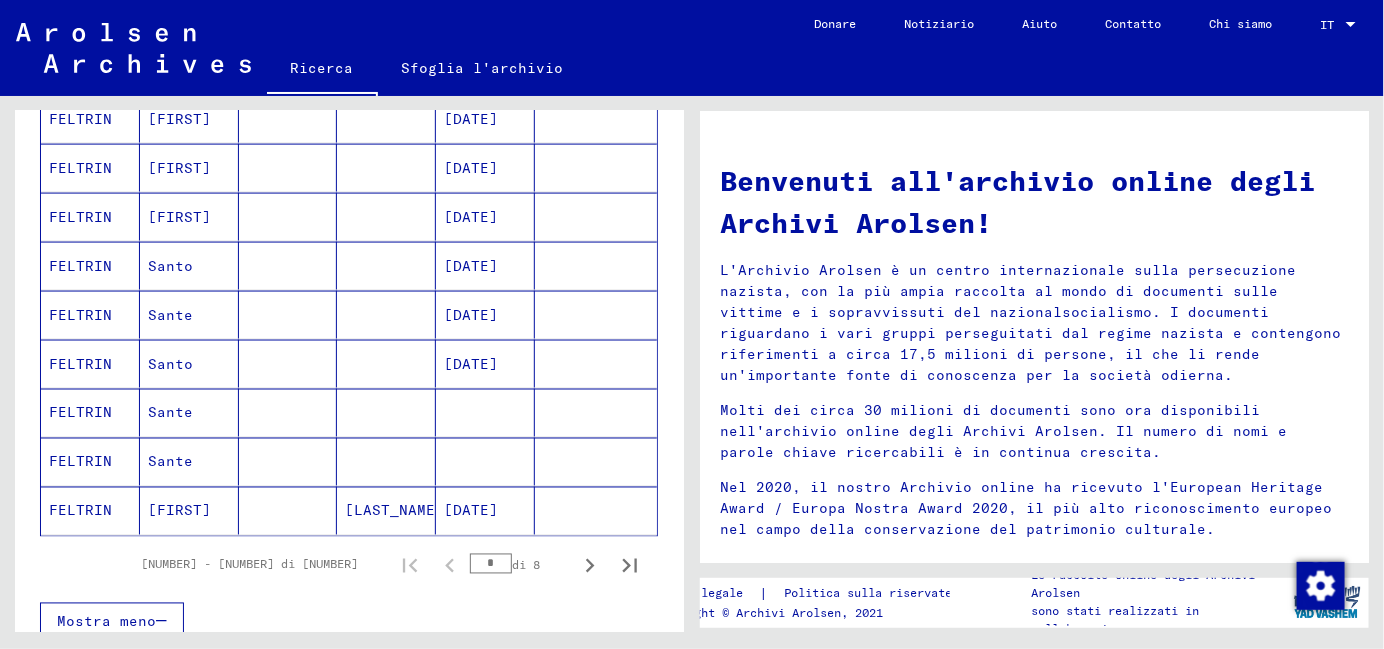 scroll, scrollTop: 1099, scrollLeft: 0, axis: vertical 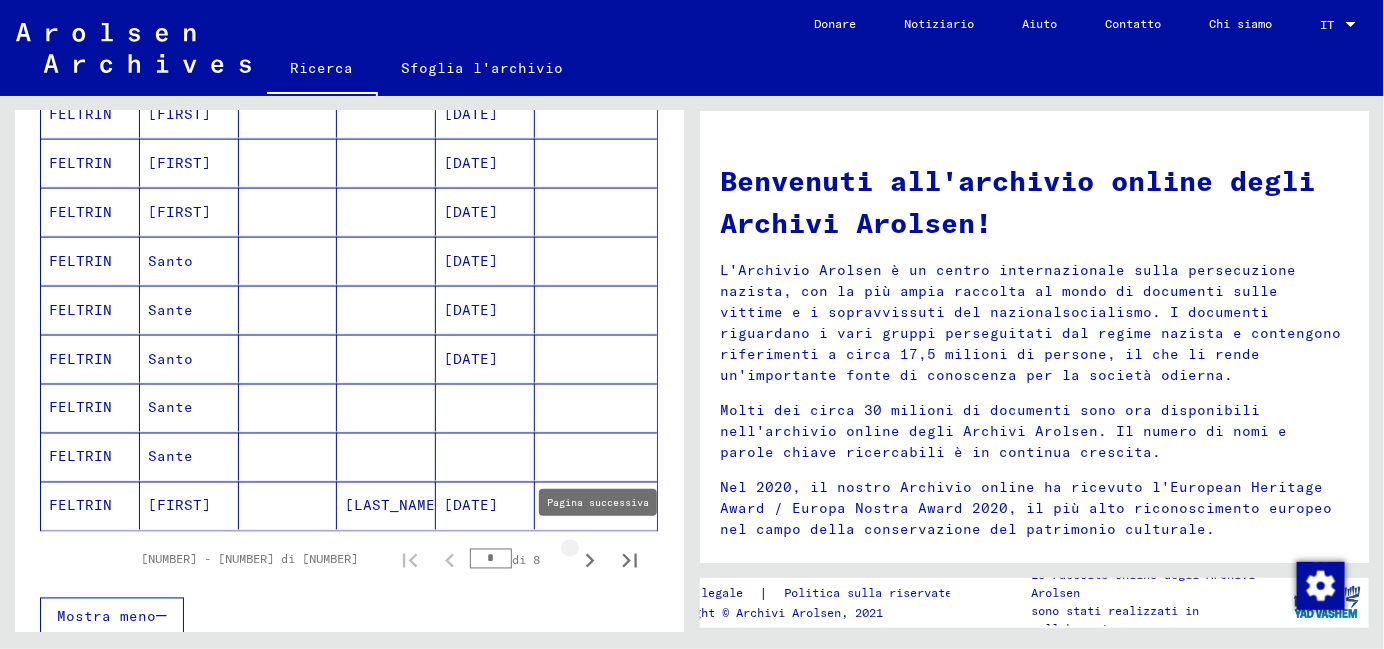 click 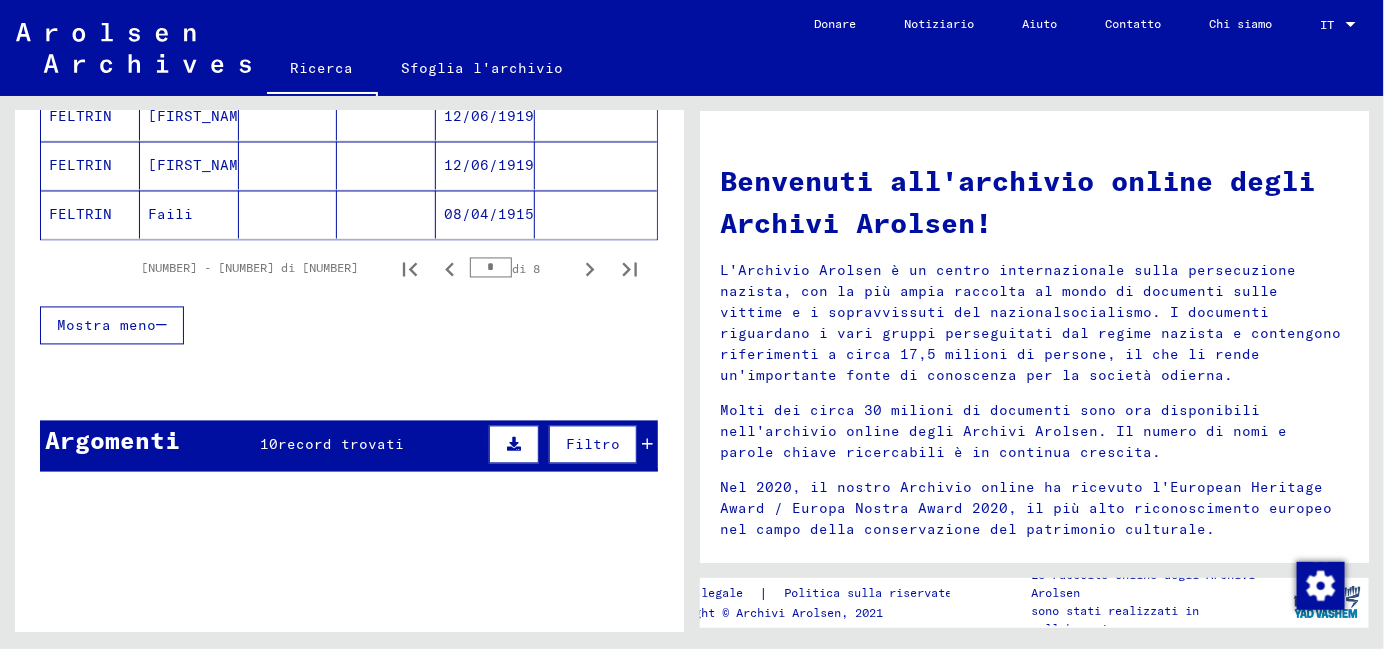 scroll, scrollTop: 1200, scrollLeft: 0, axis: vertical 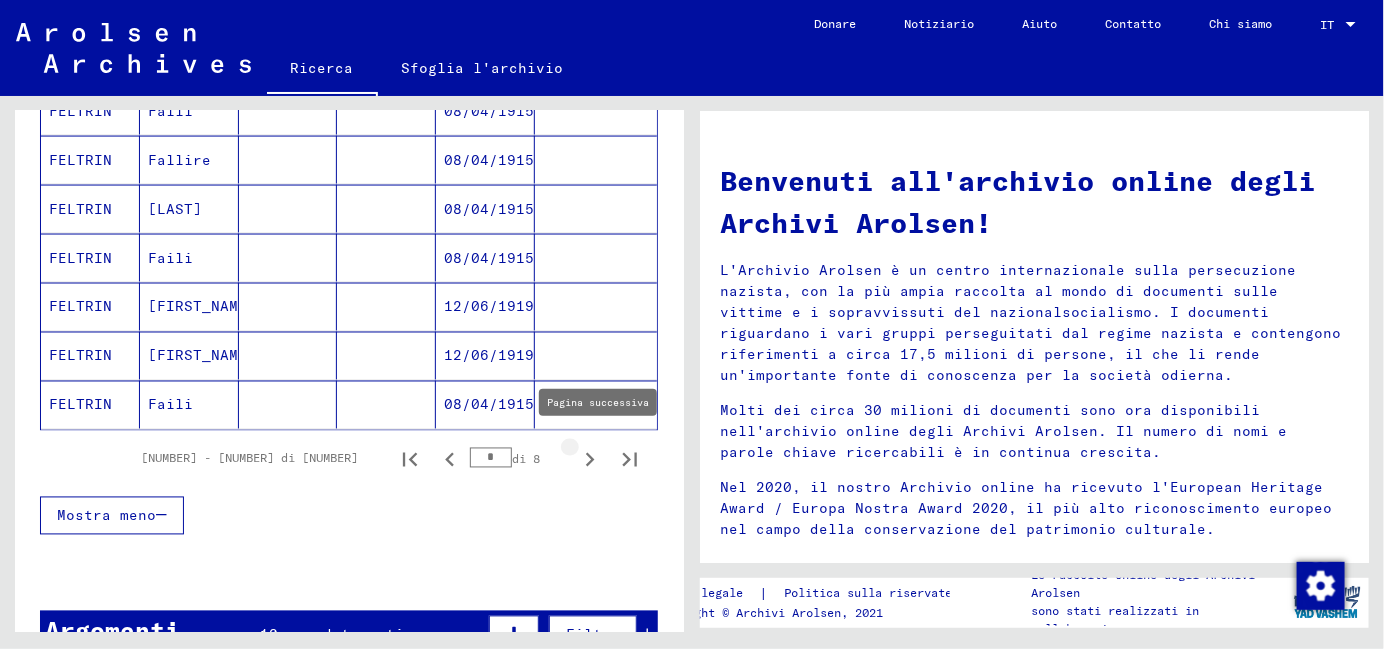 click 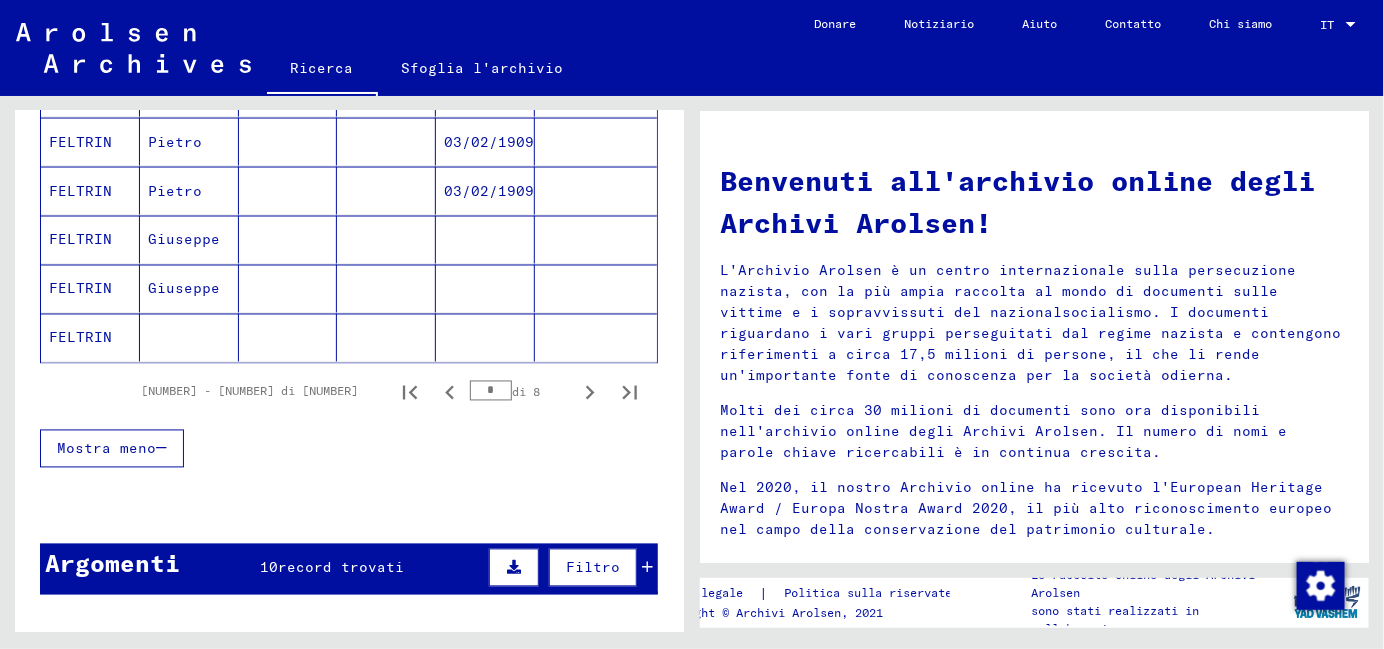 scroll, scrollTop: 1300, scrollLeft: 0, axis: vertical 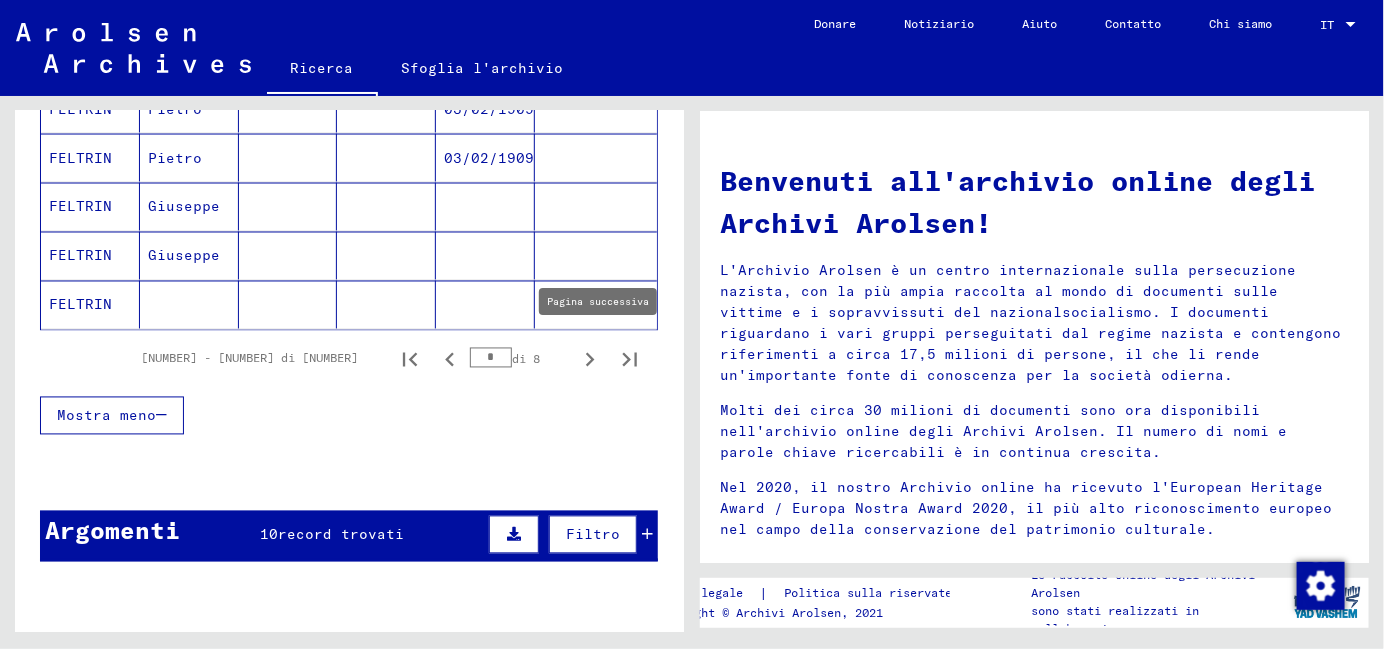 click 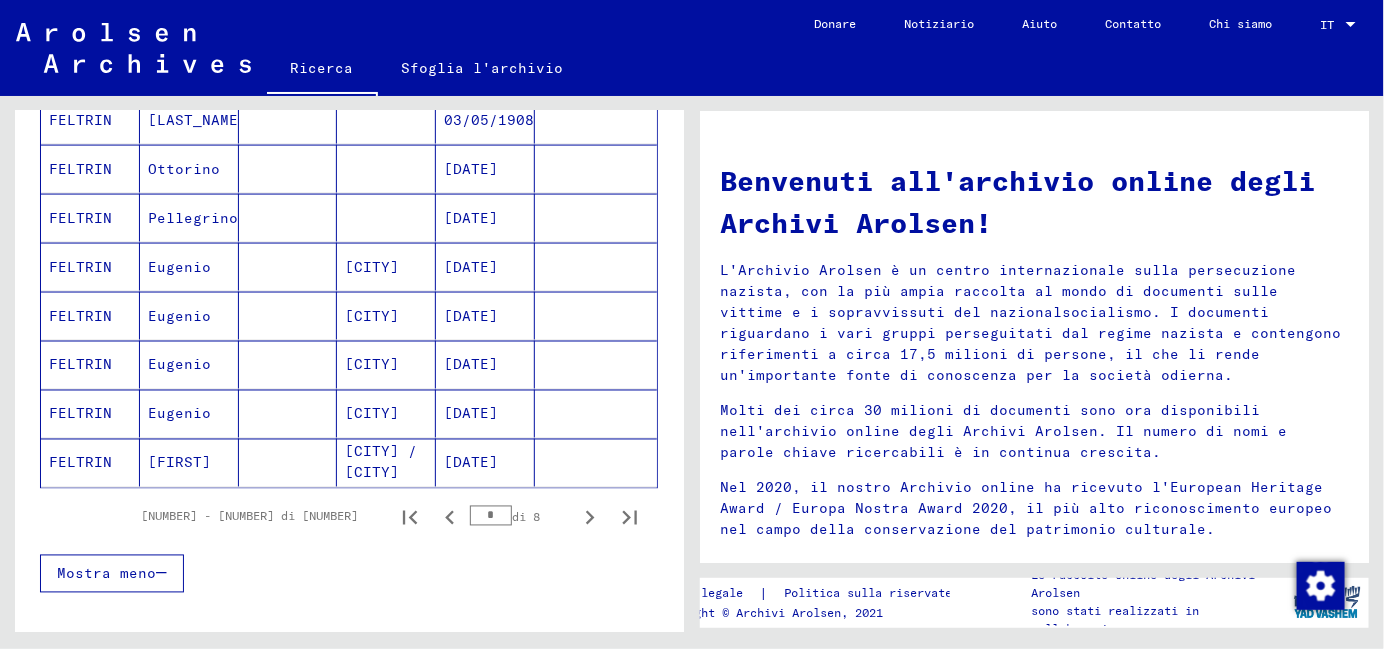 scroll, scrollTop: 1400, scrollLeft: 0, axis: vertical 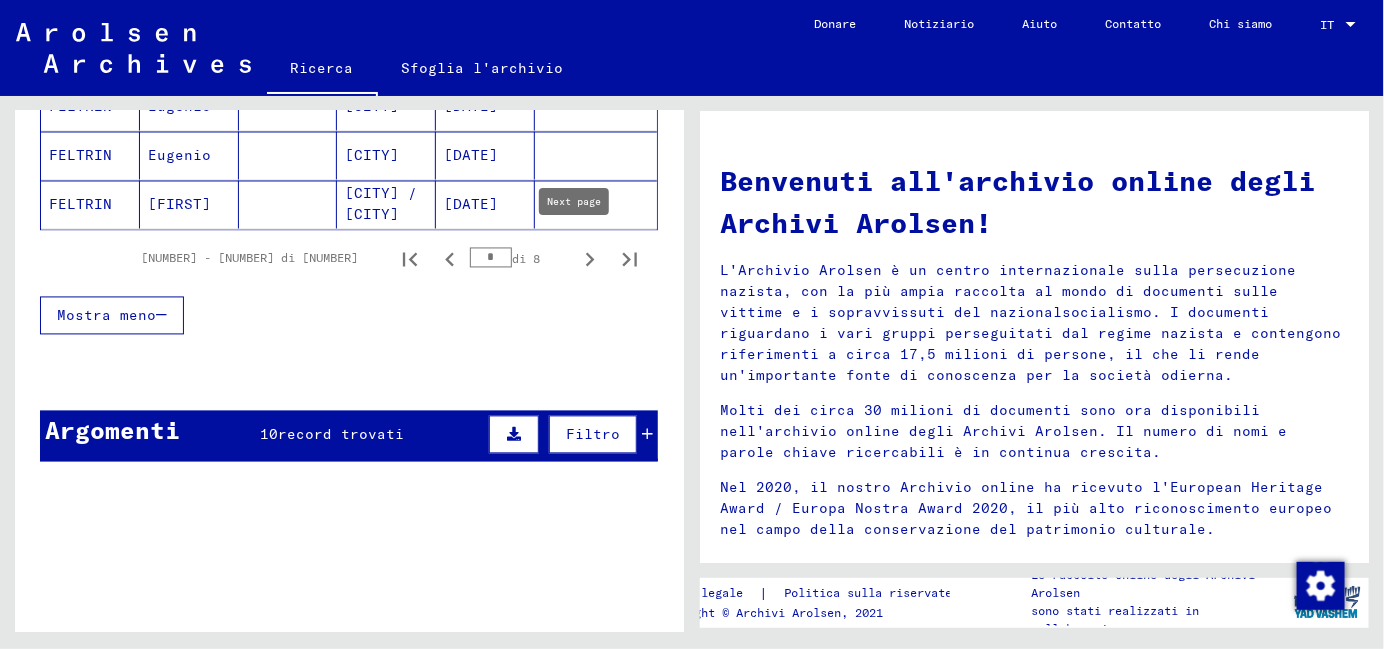click 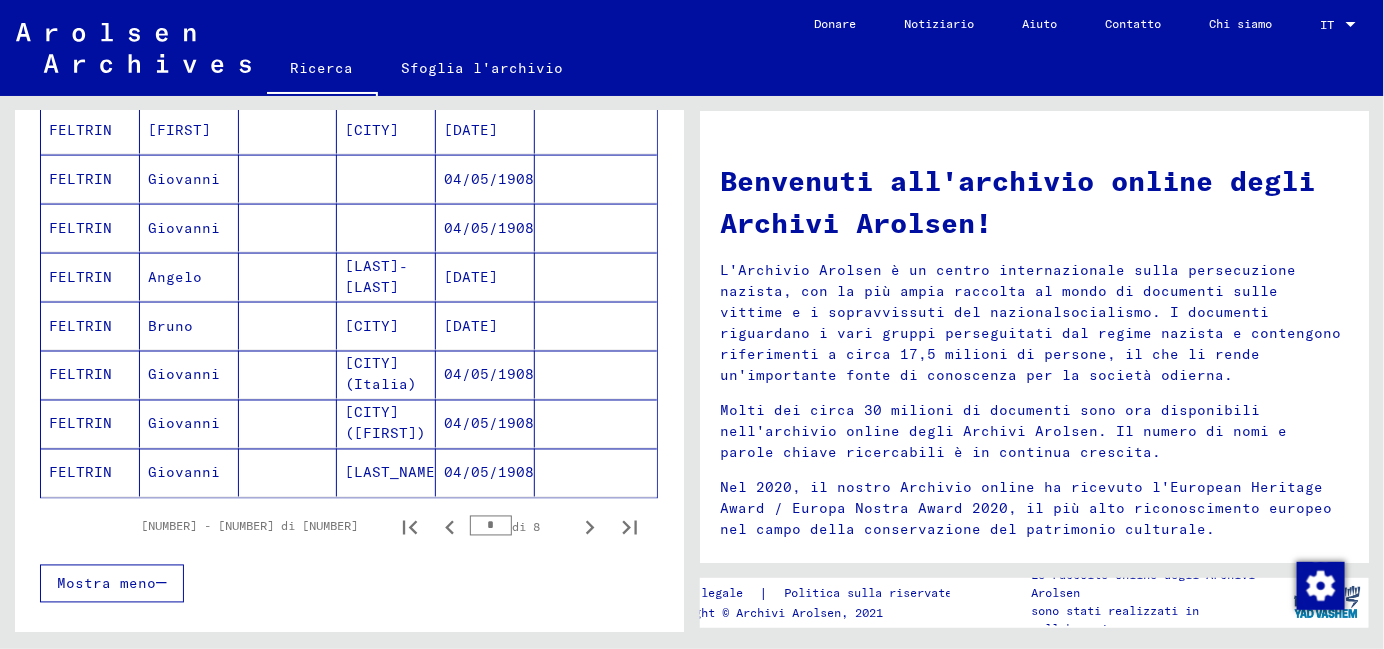 scroll, scrollTop: 1200, scrollLeft: 0, axis: vertical 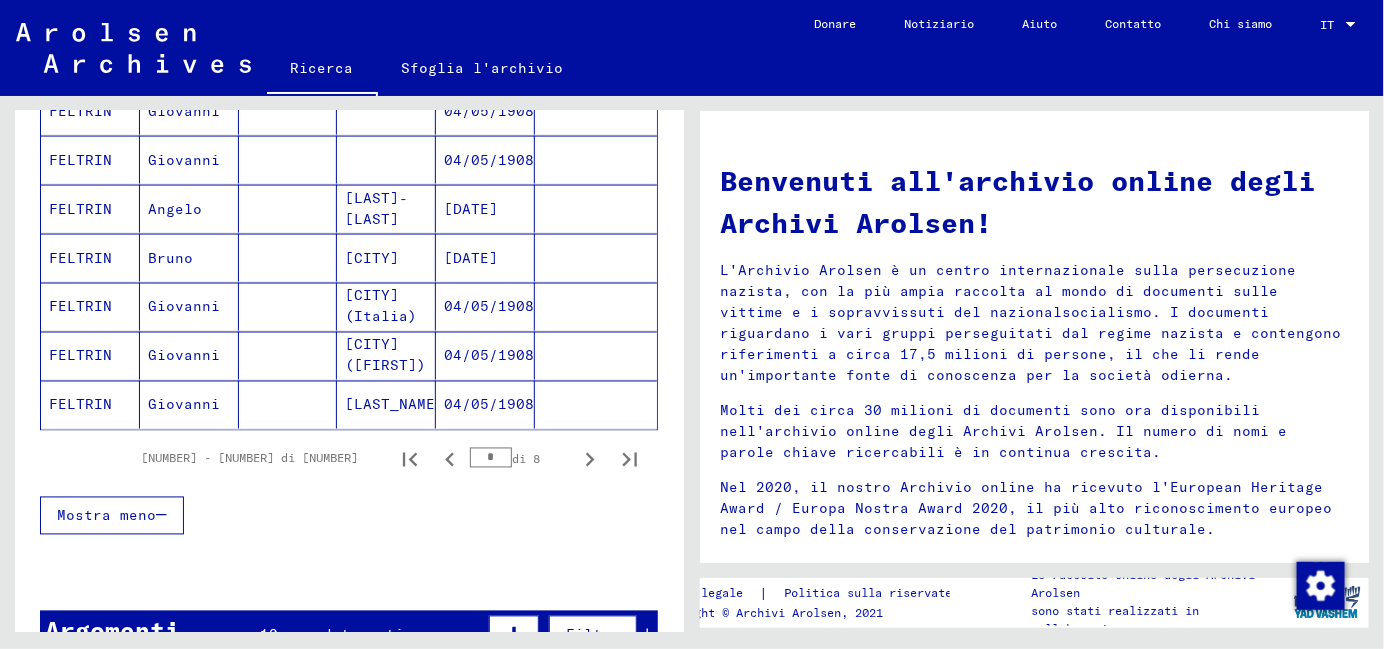 click on "[LAST]-[LAST]" at bounding box center (372, 258) 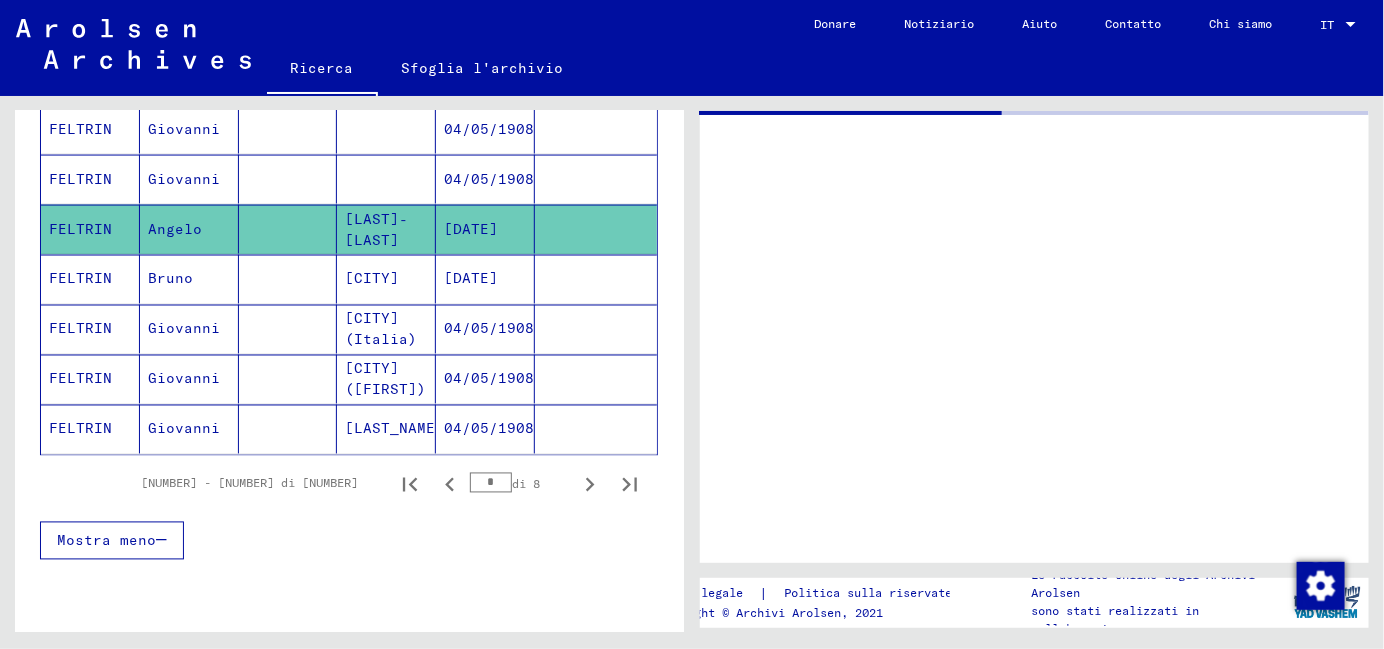 scroll, scrollTop: 1213, scrollLeft: 0, axis: vertical 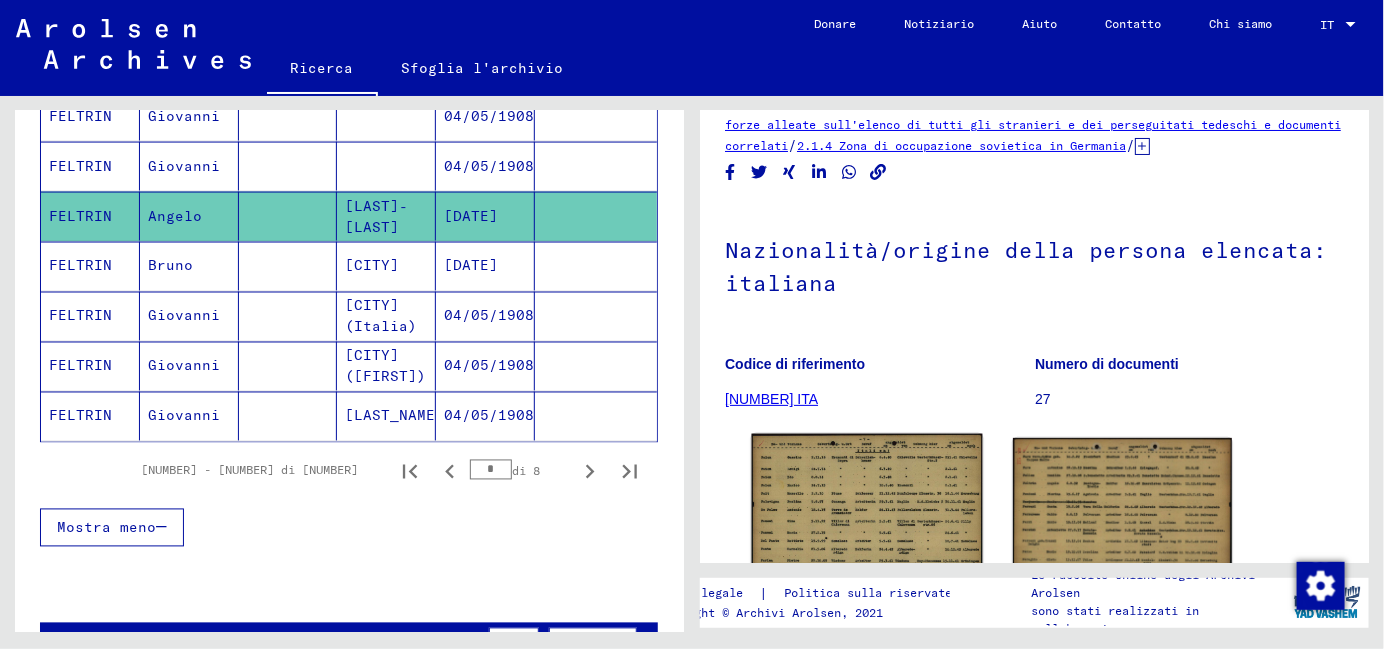 click on "ID documento: [DOCUMENT_ID]" 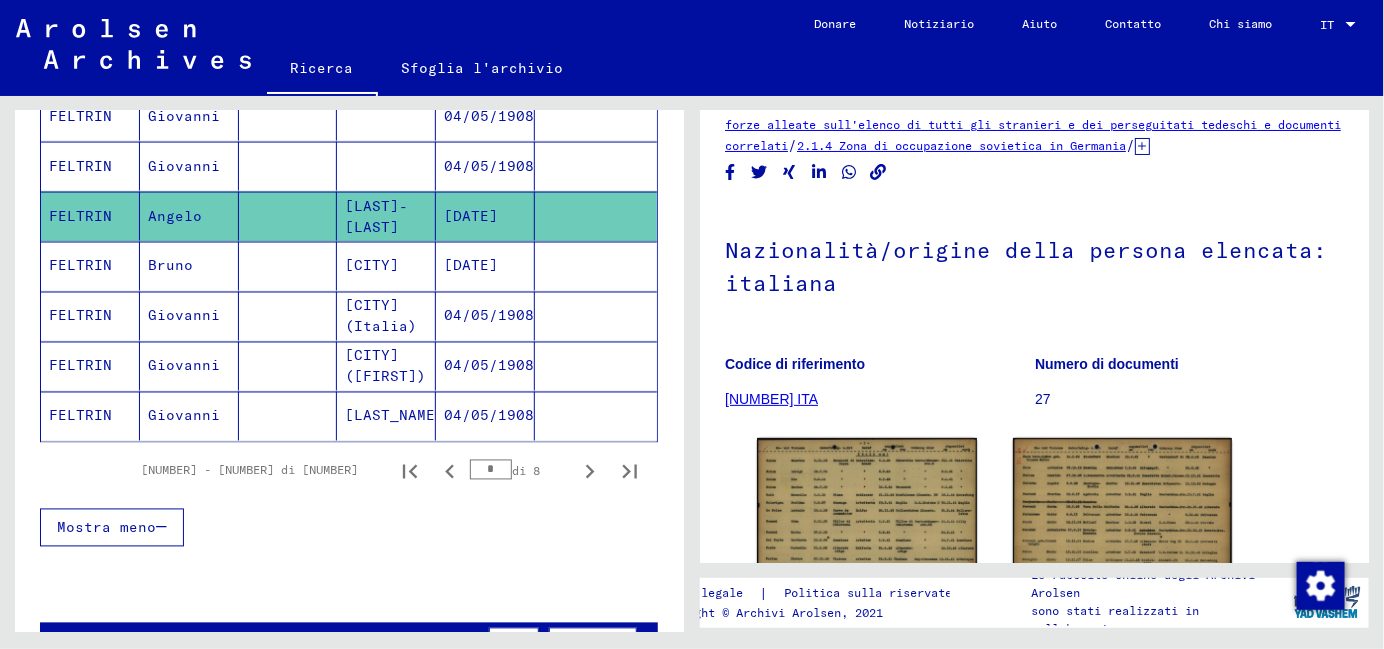 scroll, scrollTop: 0, scrollLeft: 0, axis: both 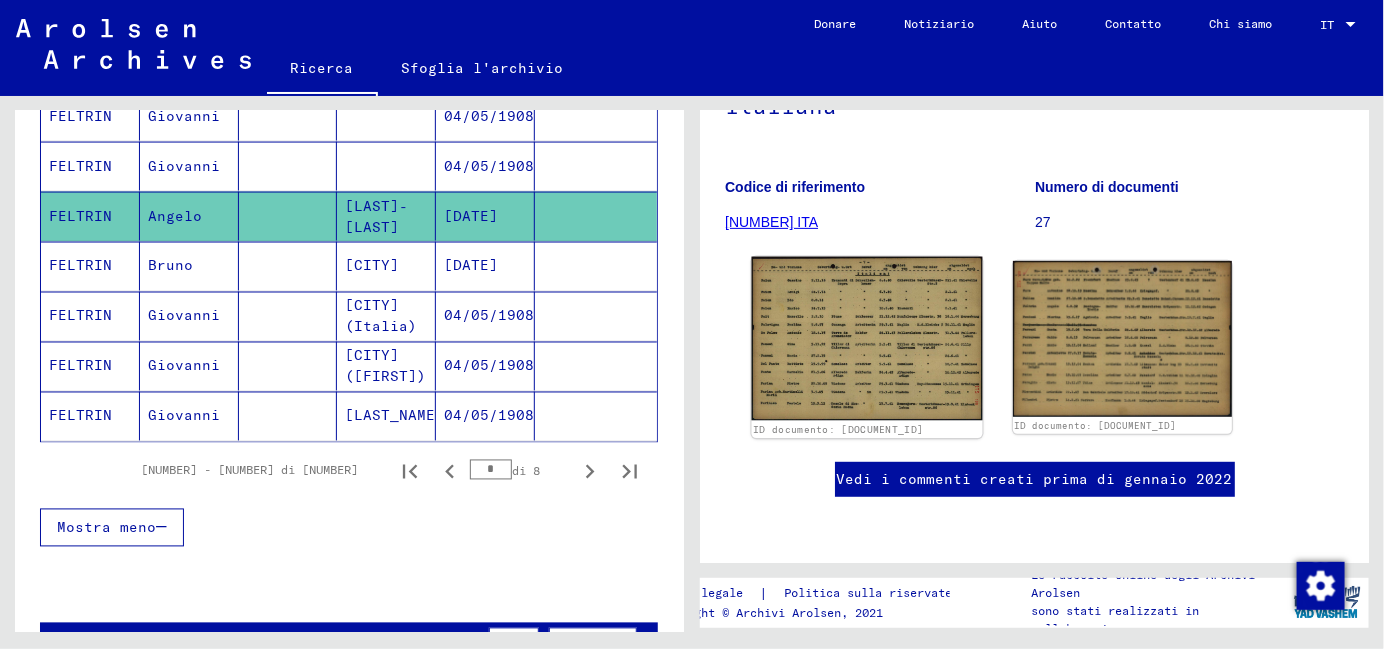 click 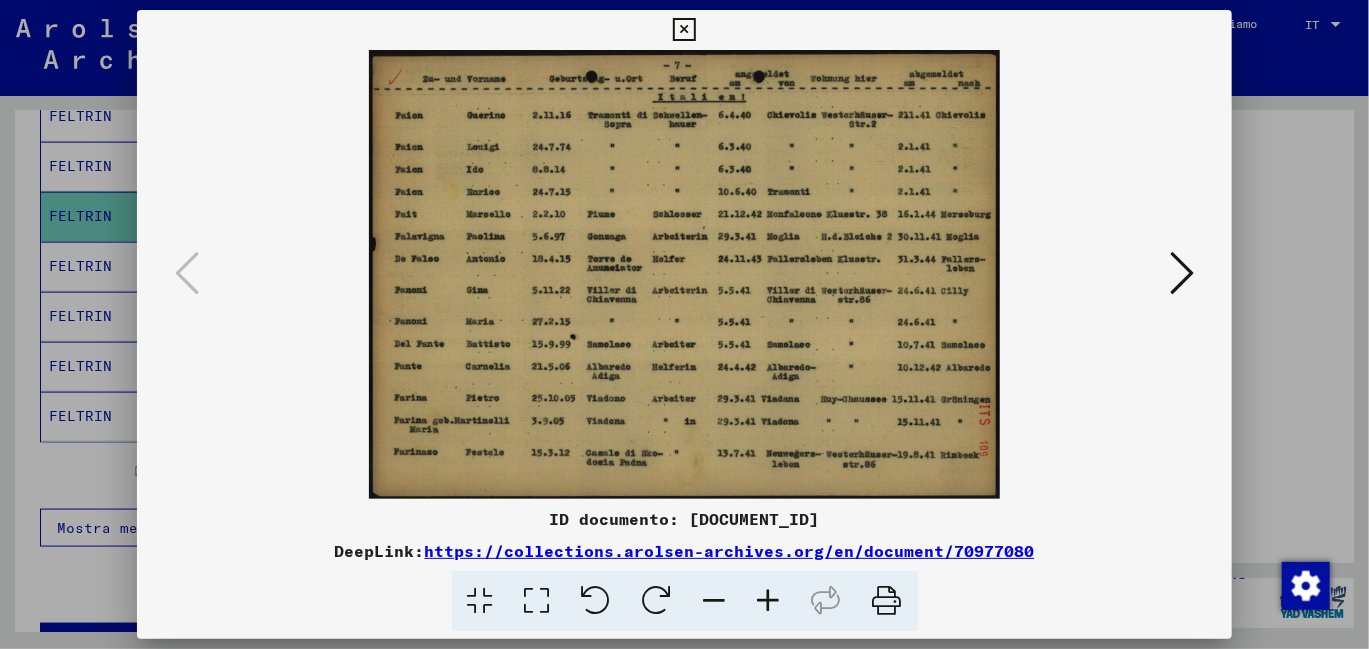 click at bounding box center [769, 601] 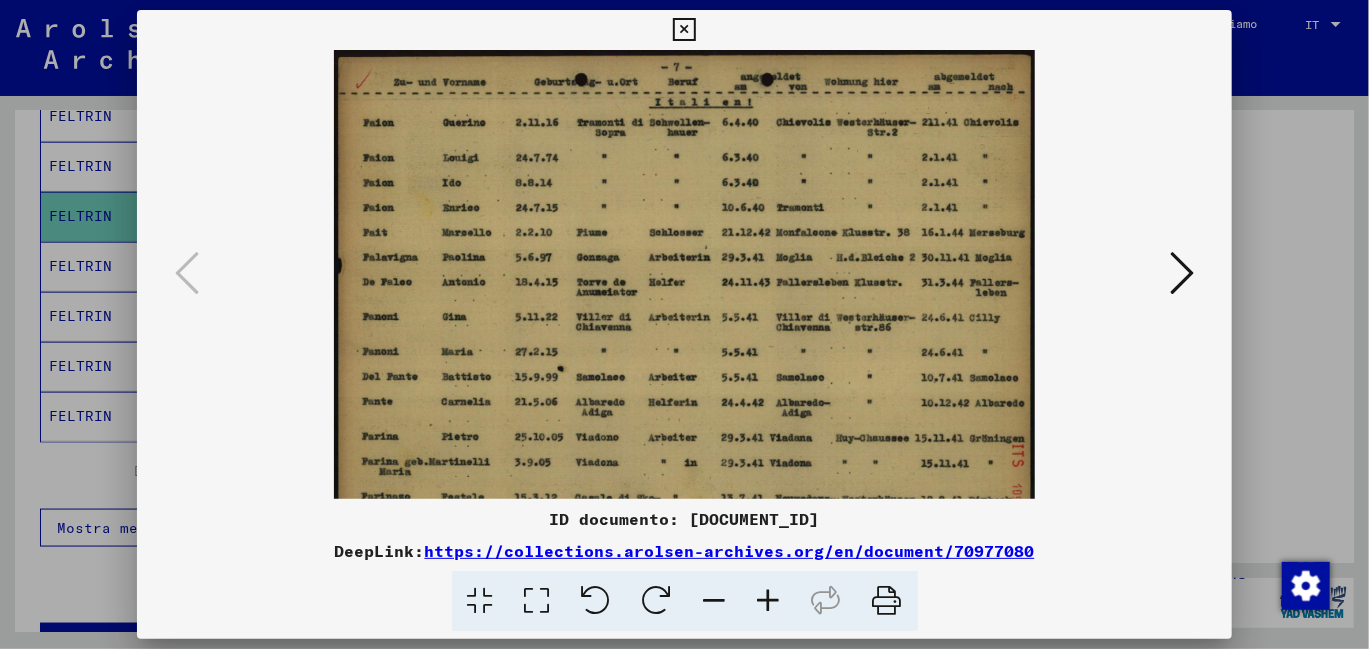click at bounding box center [769, 601] 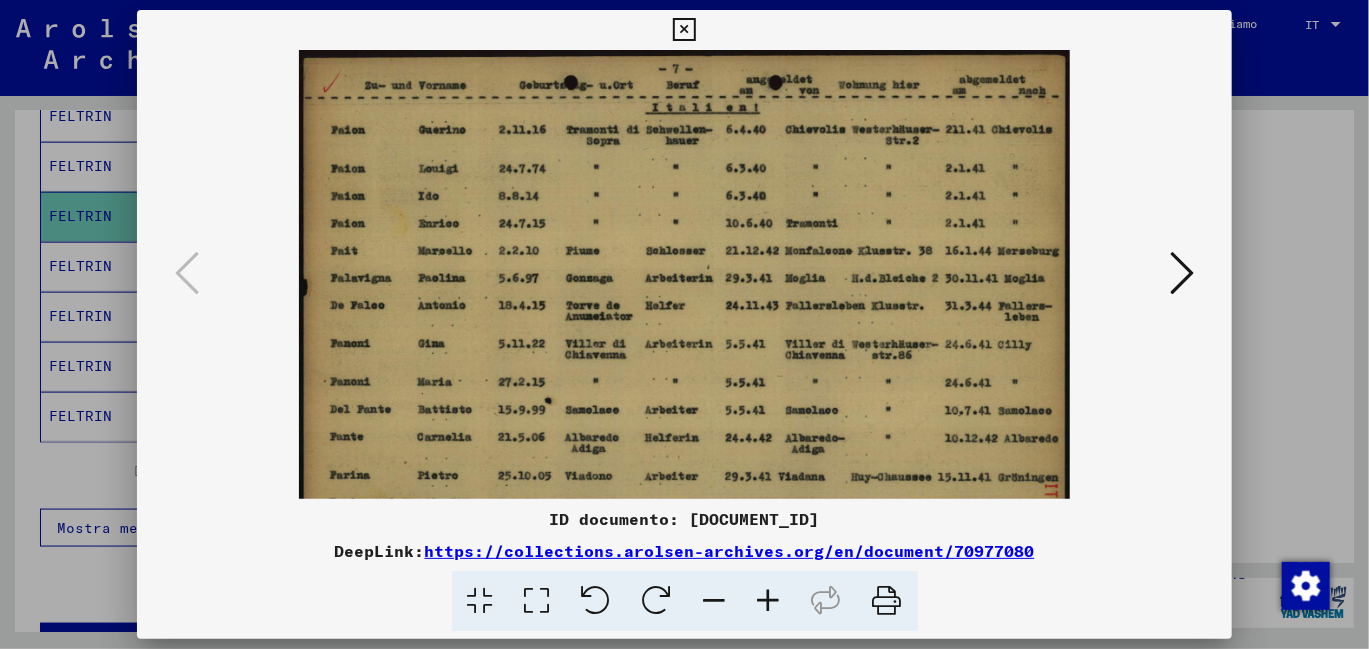 click at bounding box center [769, 601] 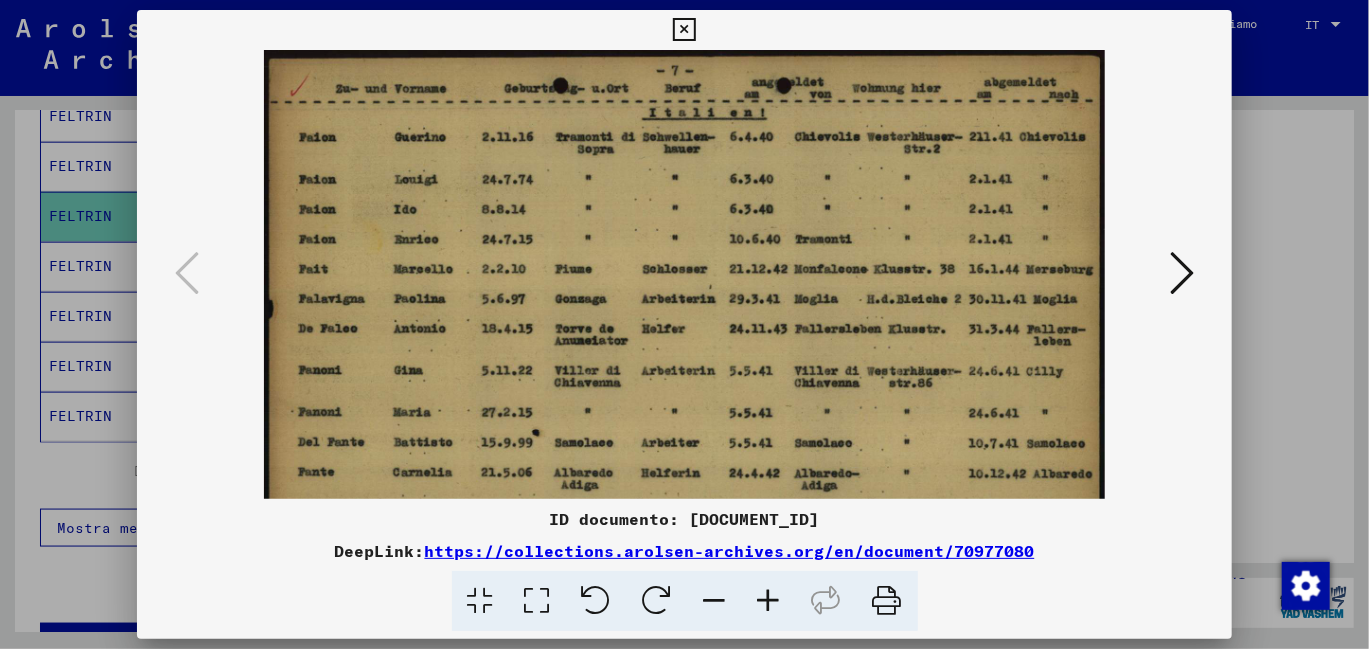 click at bounding box center [769, 601] 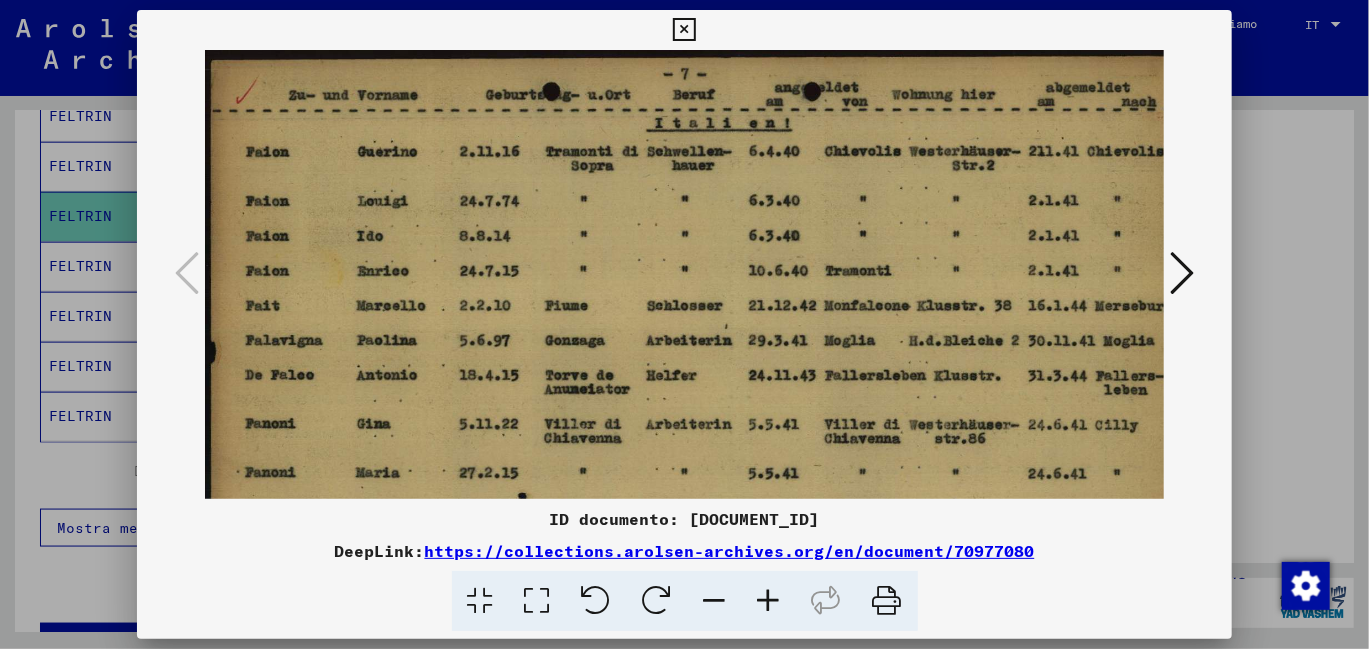 click at bounding box center [769, 601] 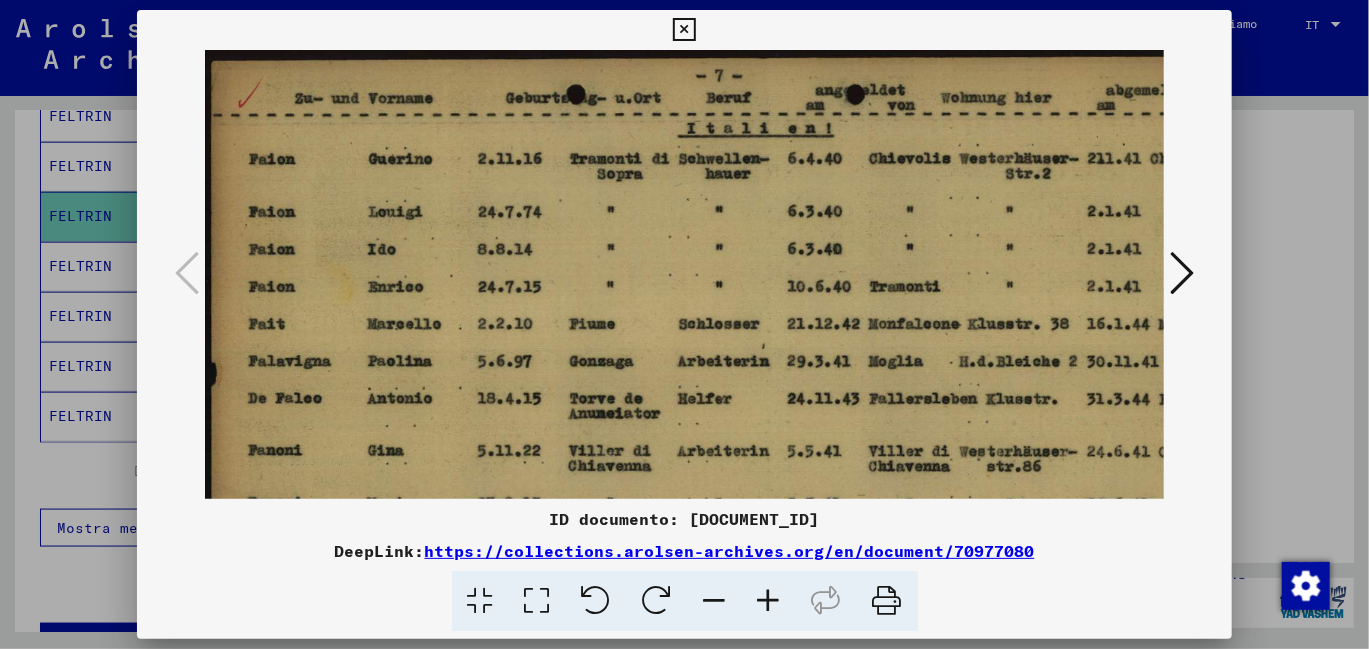 click at bounding box center [769, 601] 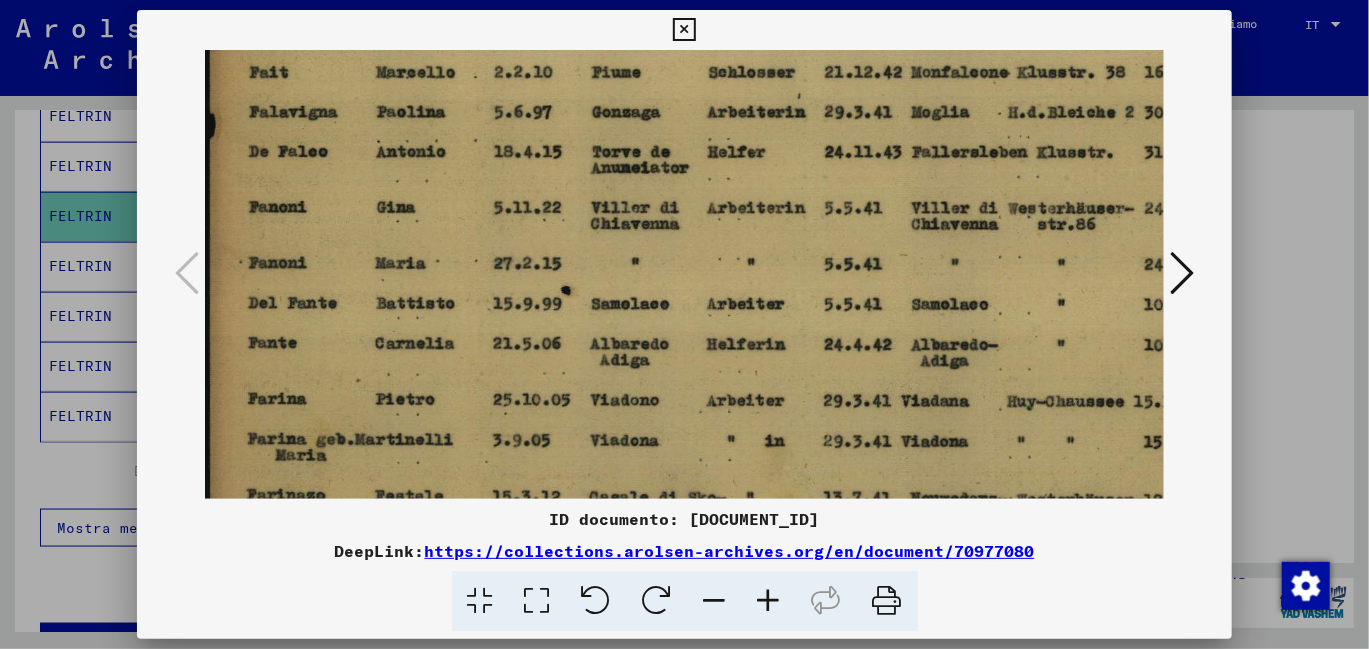 scroll, scrollTop: 276, scrollLeft: 2, axis: both 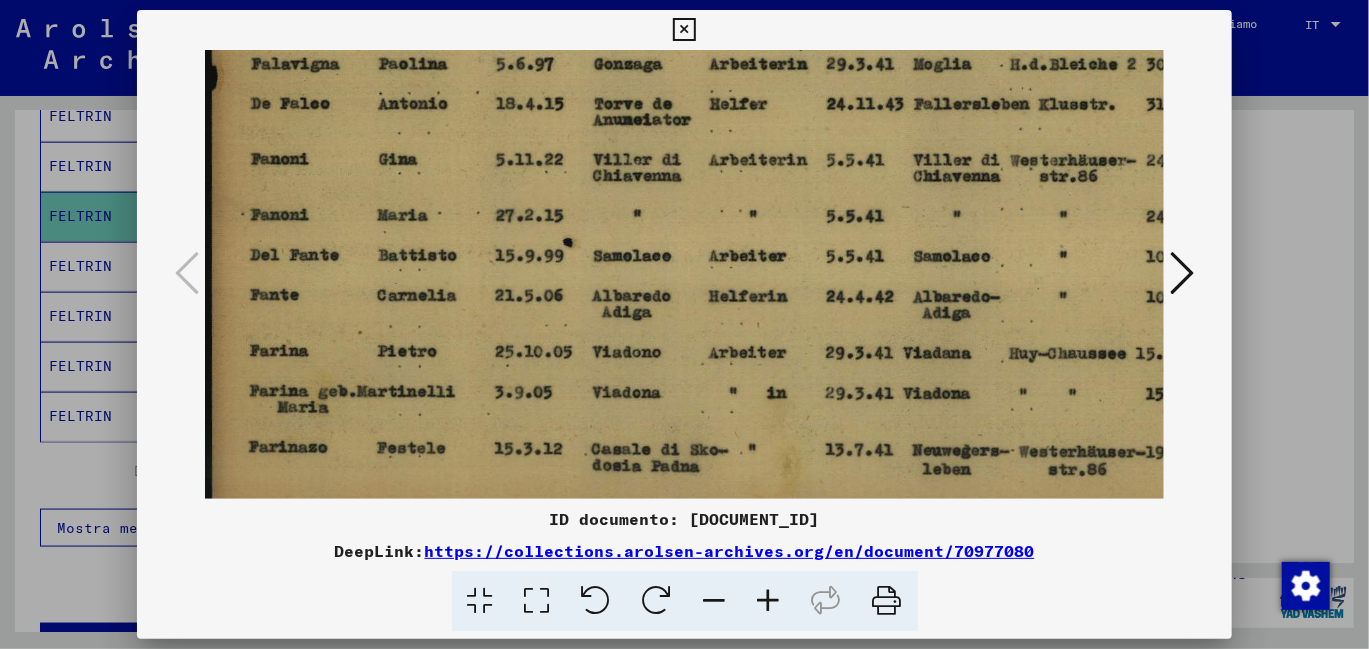 drag, startPoint x: 461, startPoint y: 409, endPoint x: 470, endPoint y: 83, distance: 326.1242 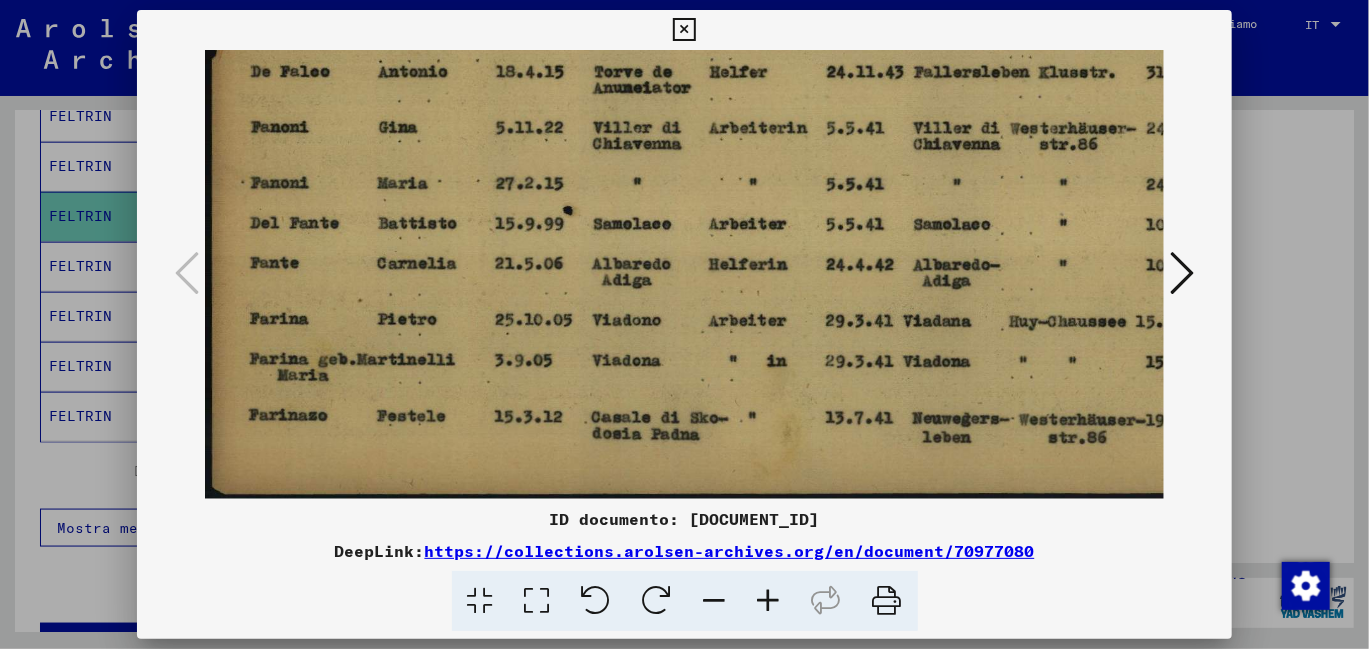 drag, startPoint x: 512, startPoint y: 424, endPoint x: 517, endPoint y: 273, distance: 151.08276 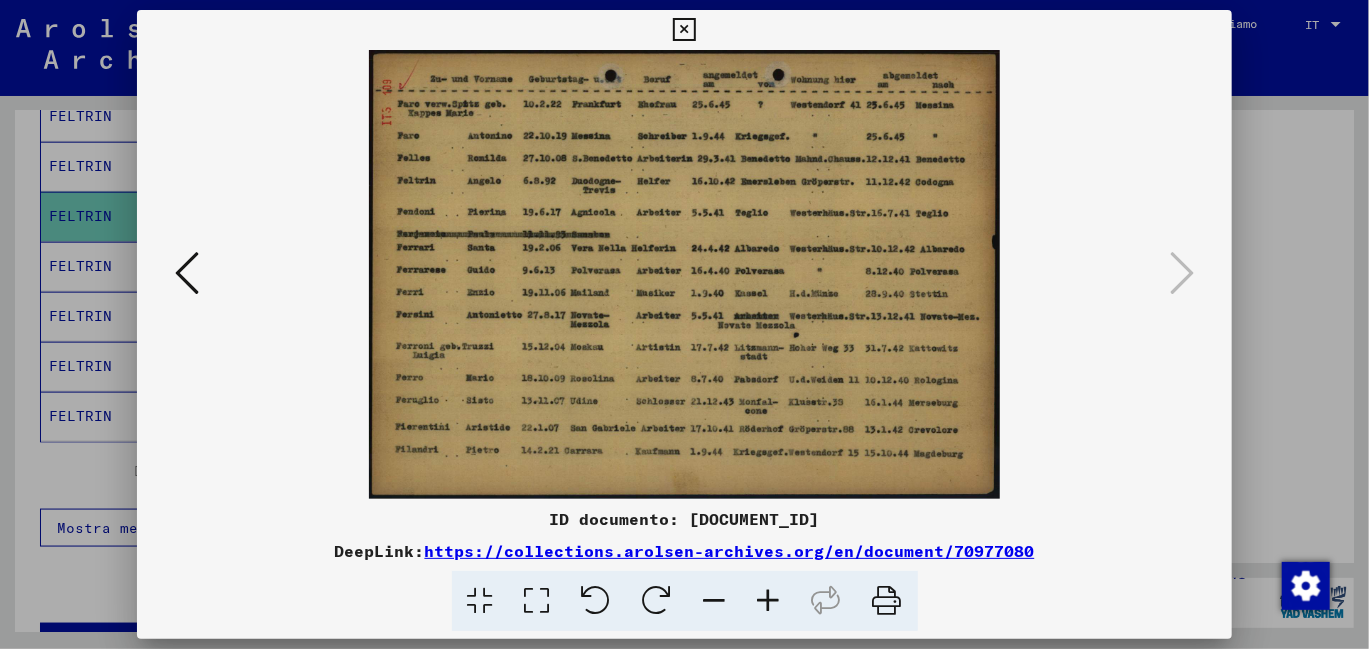 click at bounding box center [769, 601] 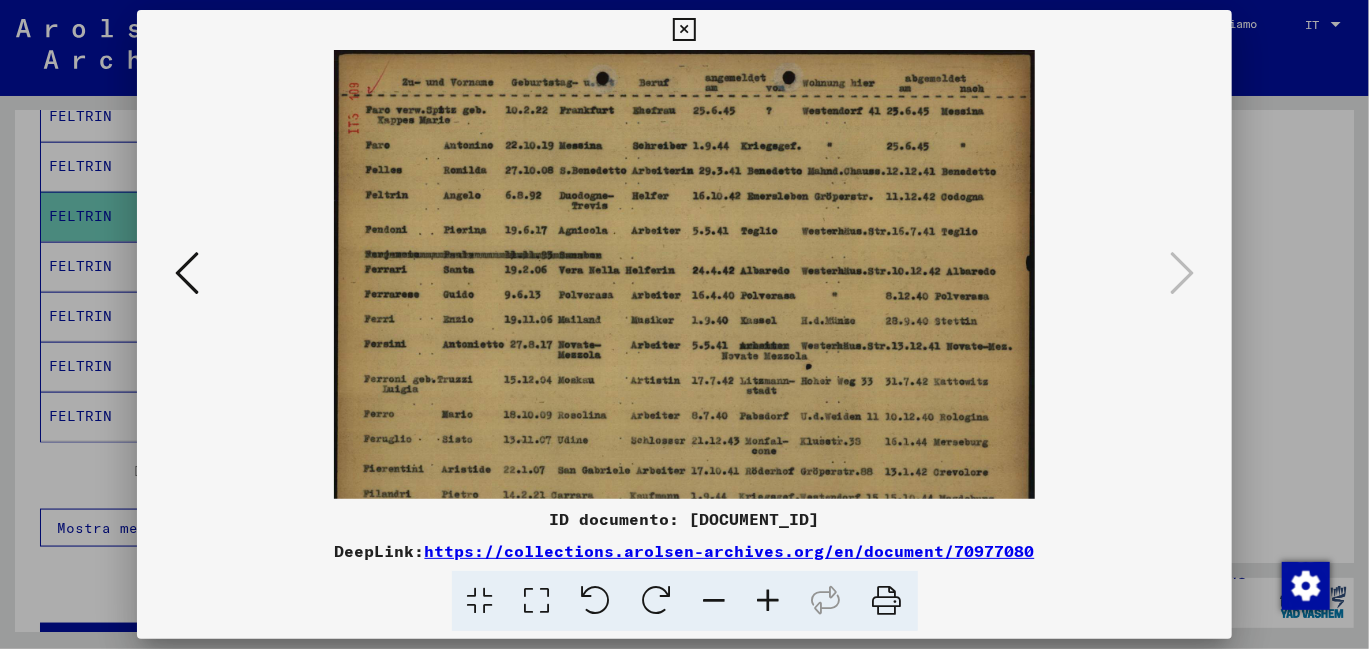 click at bounding box center [769, 601] 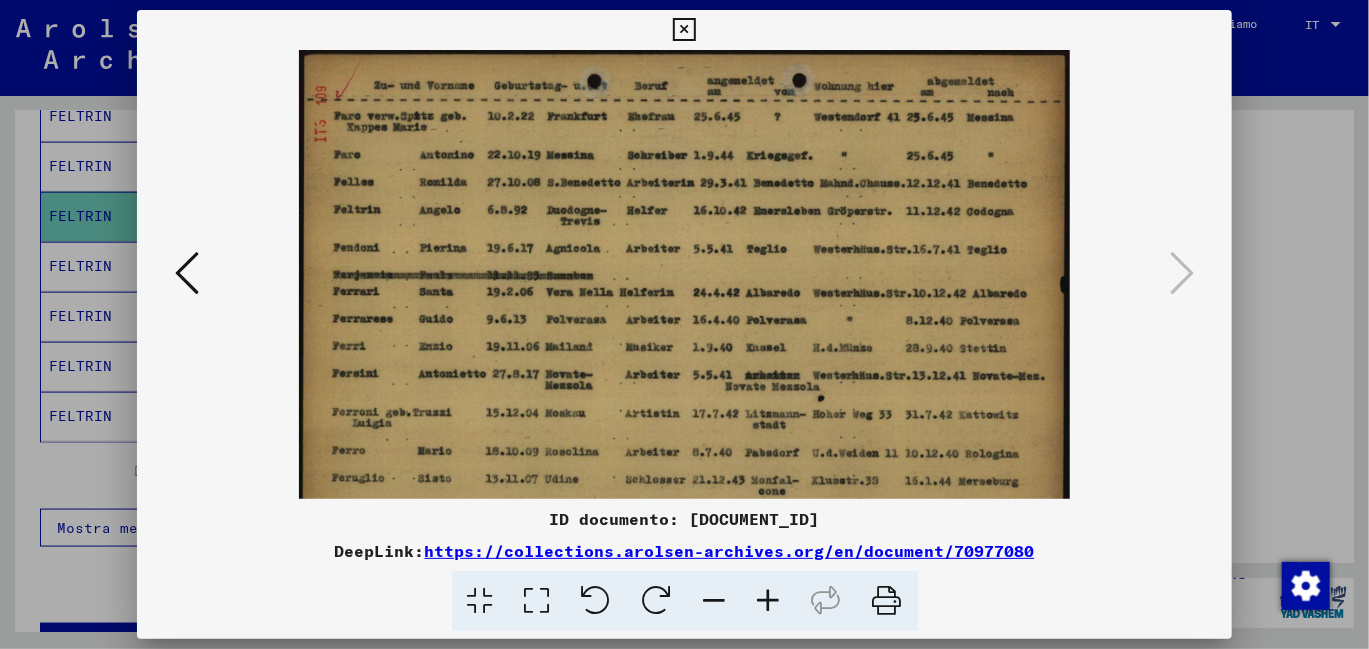 click at bounding box center (769, 601) 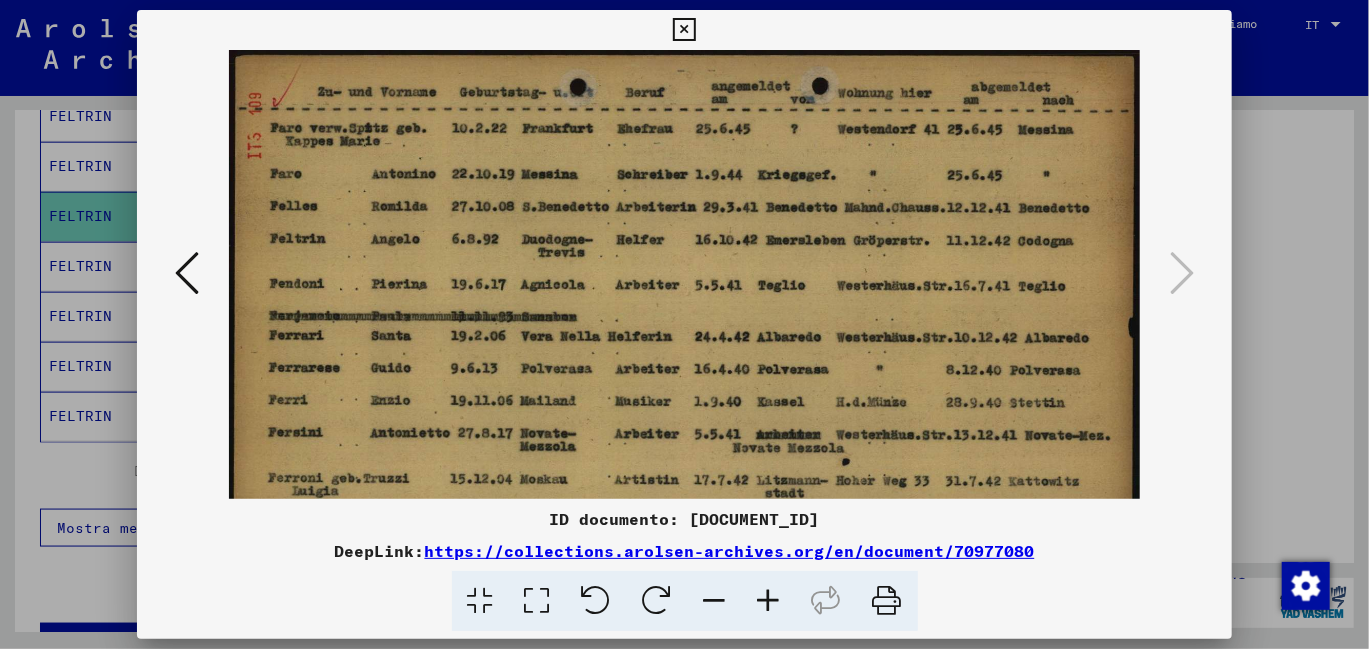 click at bounding box center (769, 601) 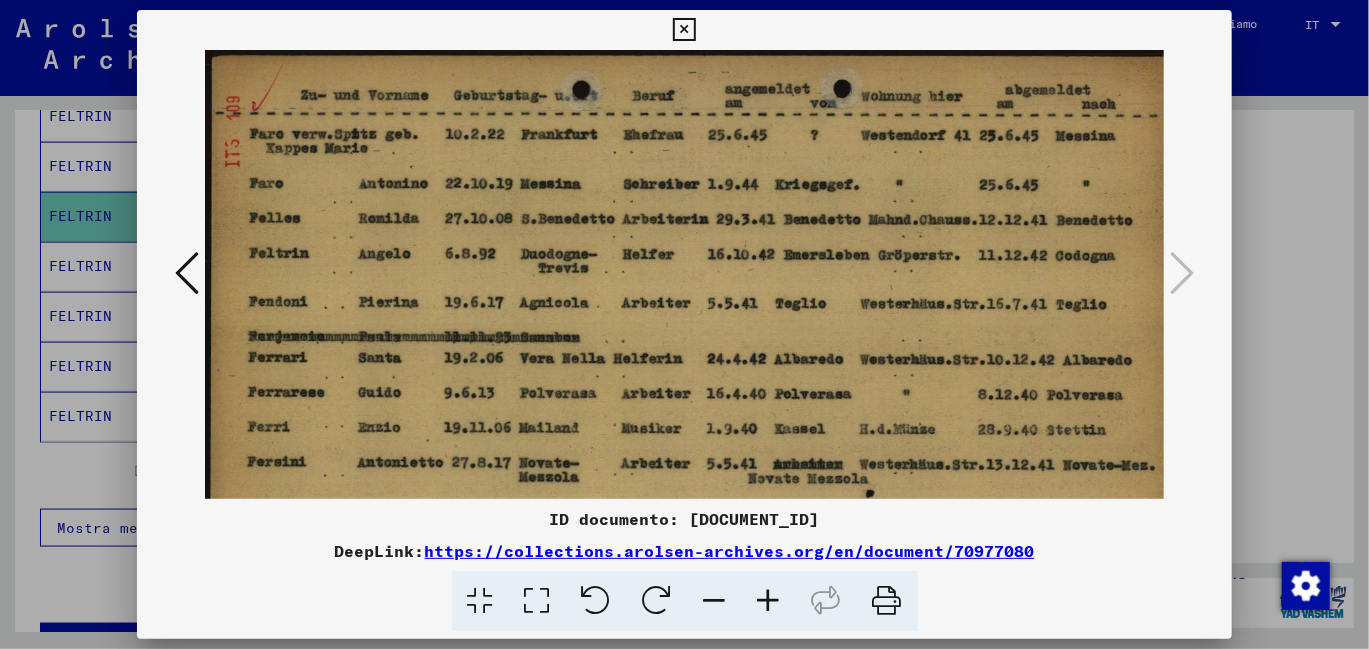 click at bounding box center (769, 601) 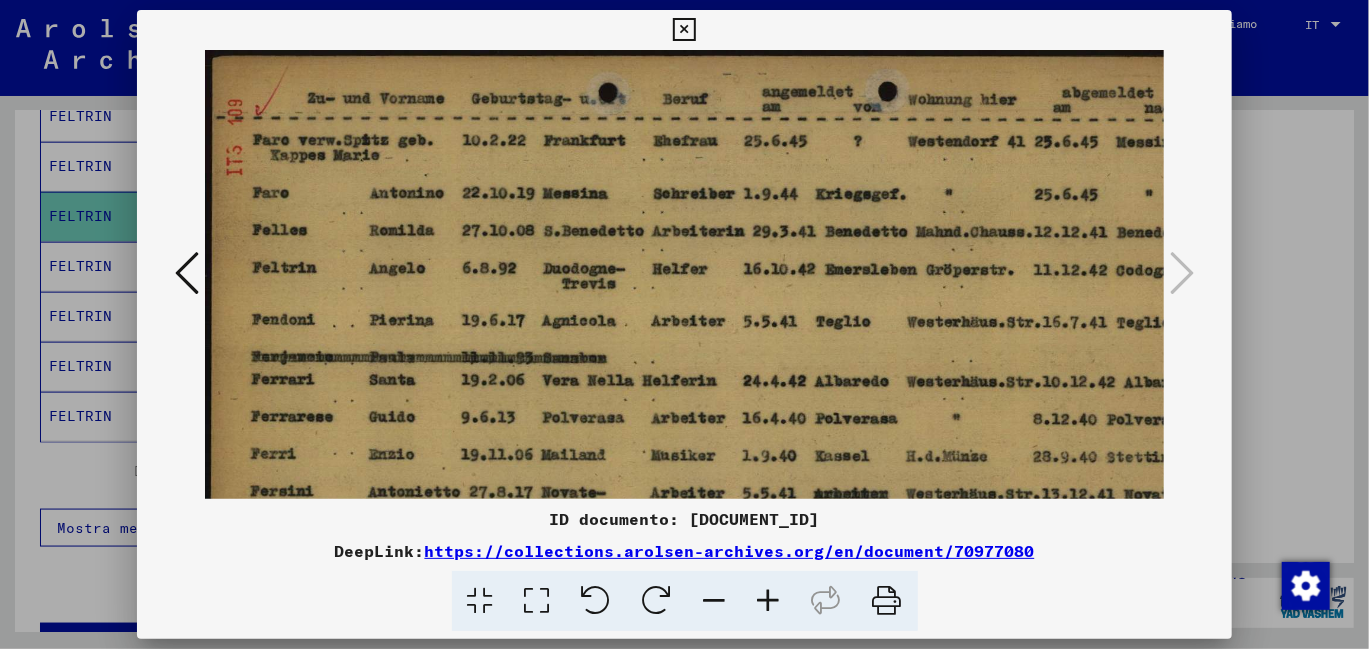 click at bounding box center (769, 601) 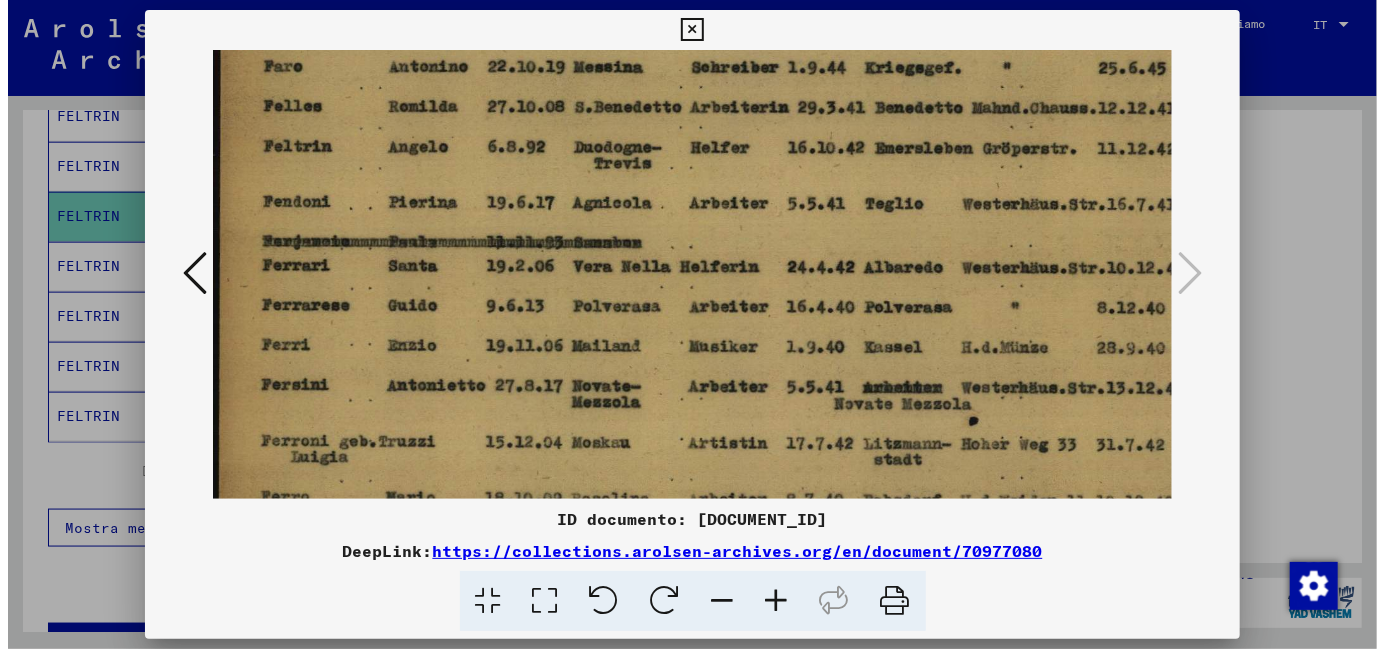 scroll, scrollTop: 44, scrollLeft: 0, axis: vertical 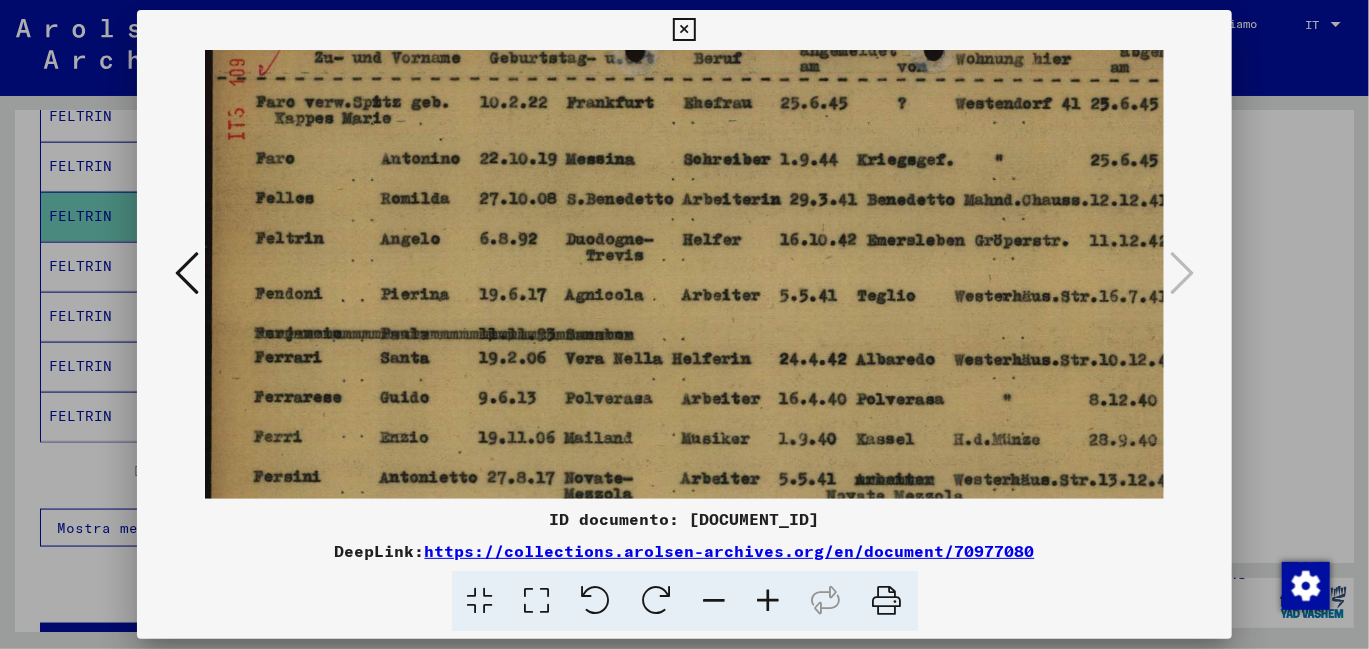 drag, startPoint x: 913, startPoint y: 302, endPoint x: 993, endPoint y: 332, distance: 85.44004 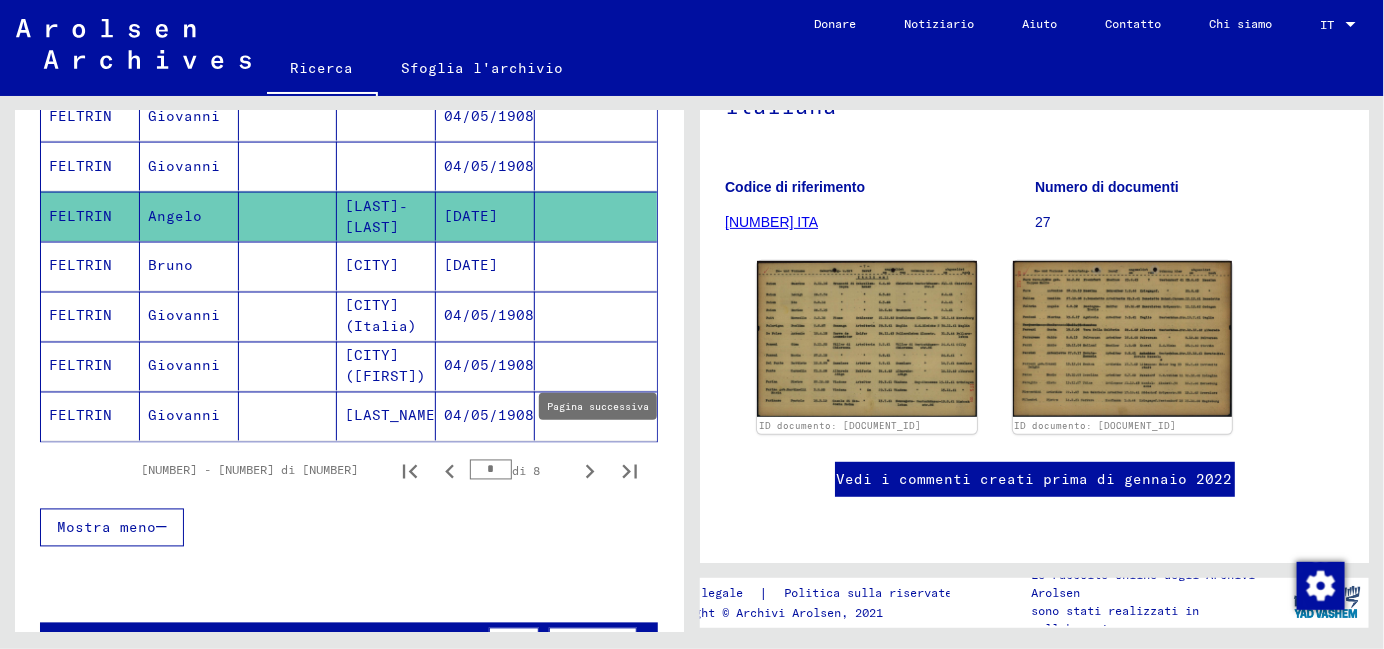 click 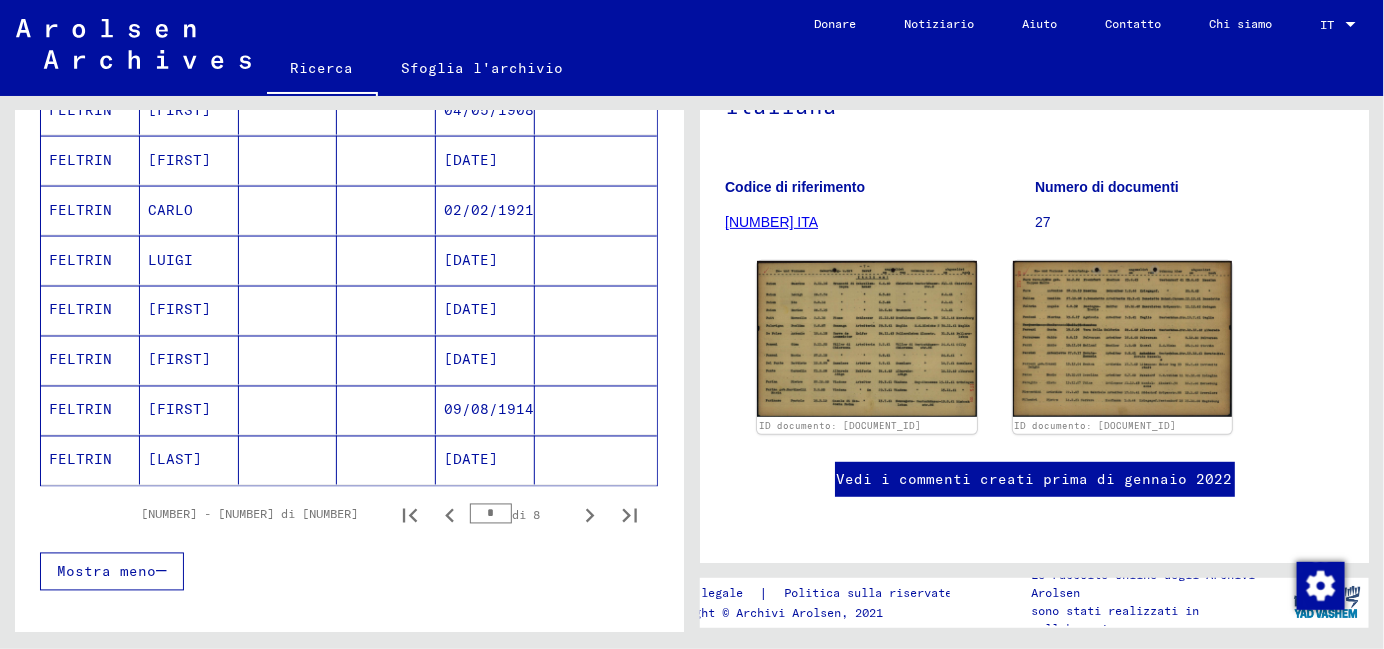 scroll, scrollTop: 1414, scrollLeft: 0, axis: vertical 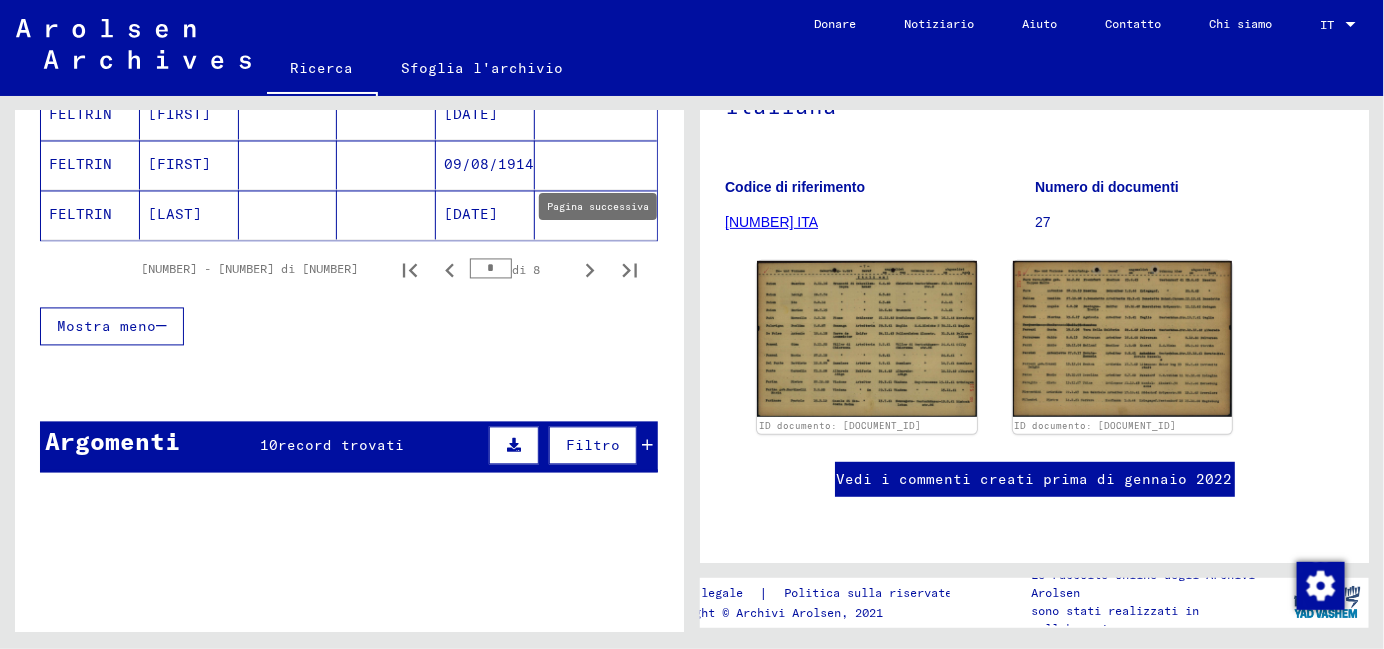 click 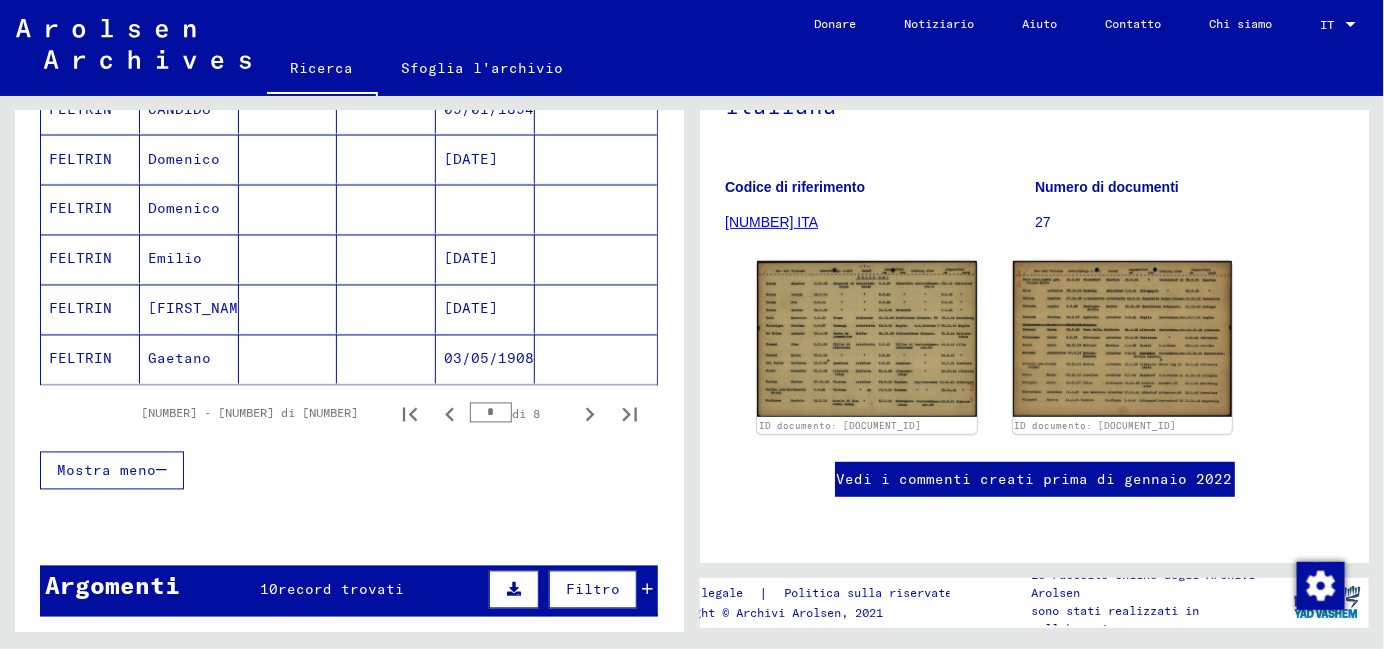 scroll, scrollTop: 1513, scrollLeft: 0, axis: vertical 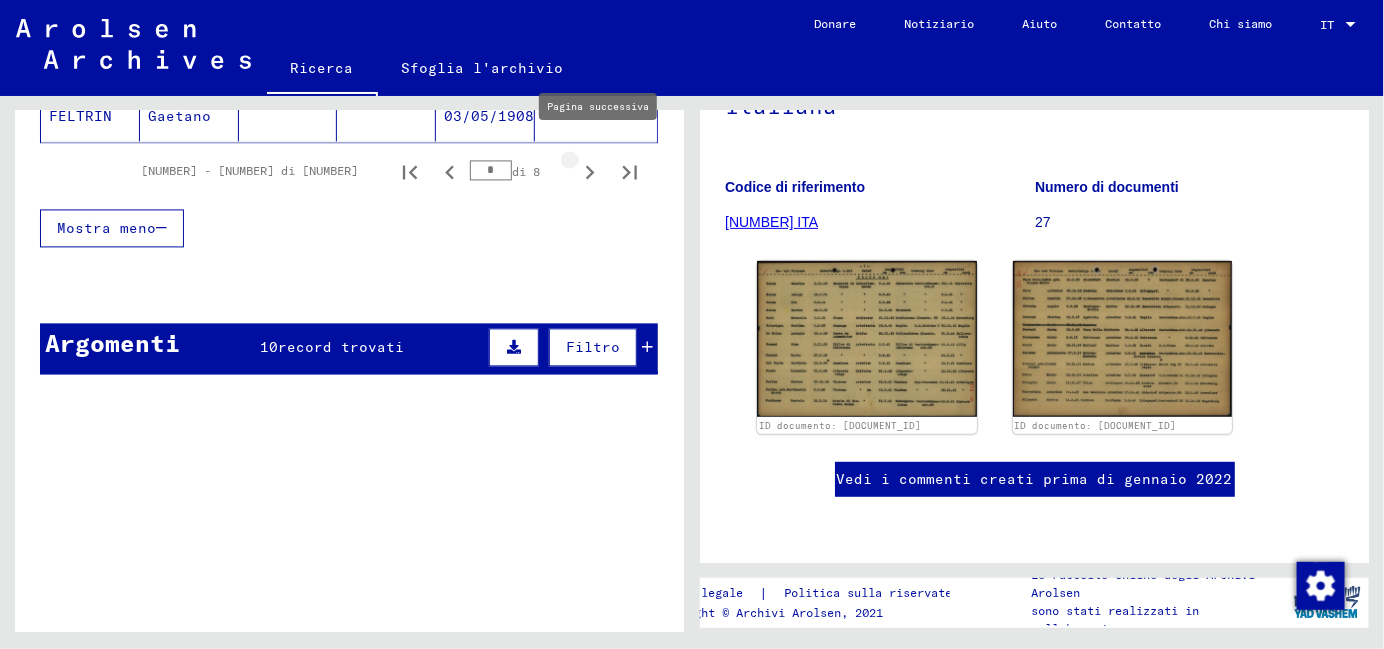 click 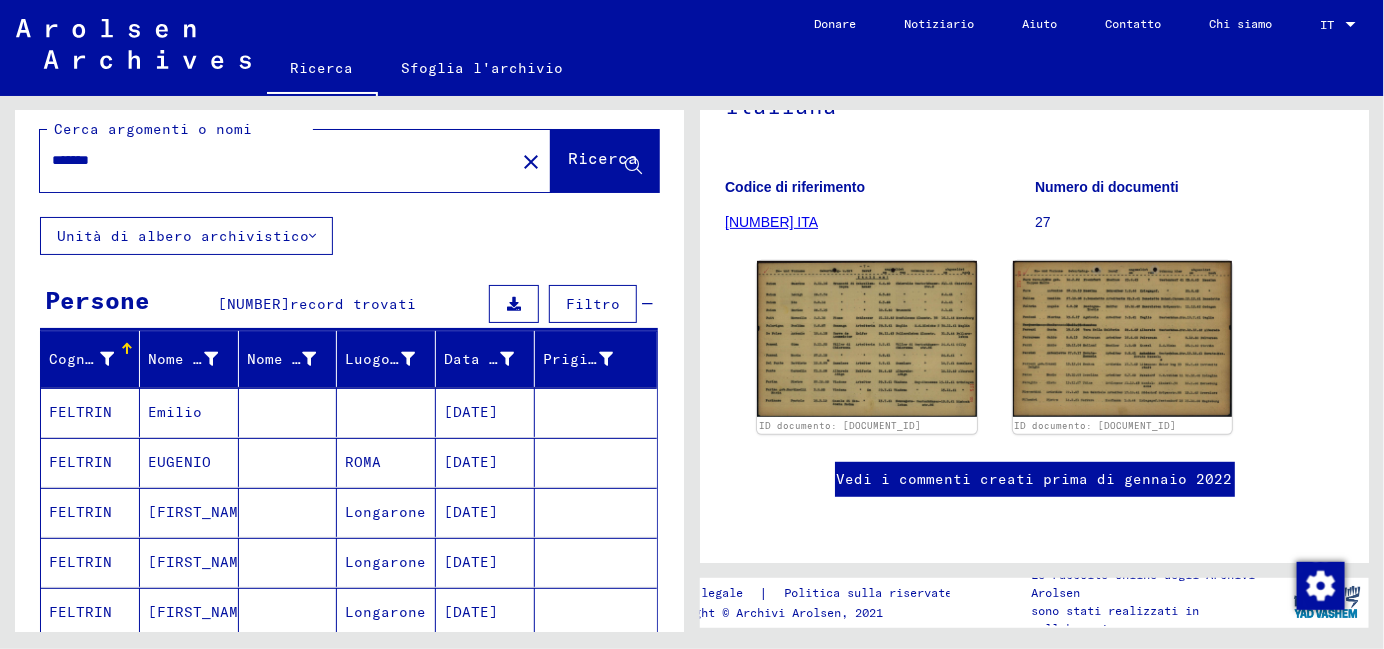 scroll, scrollTop: 0, scrollLeft: 0, axis: both 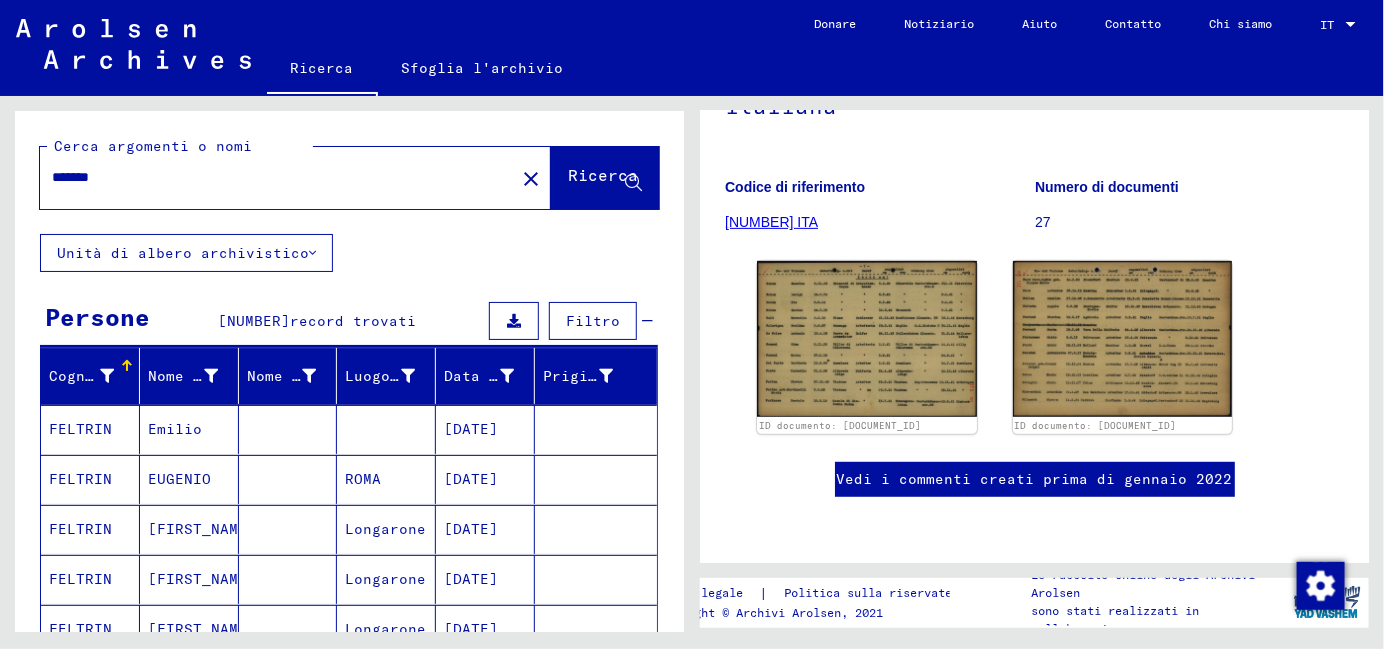 drag, startPoint x: 120, startPoint y: 183, endPoint x: 123, endPoint y: 172, distance: 11.401754 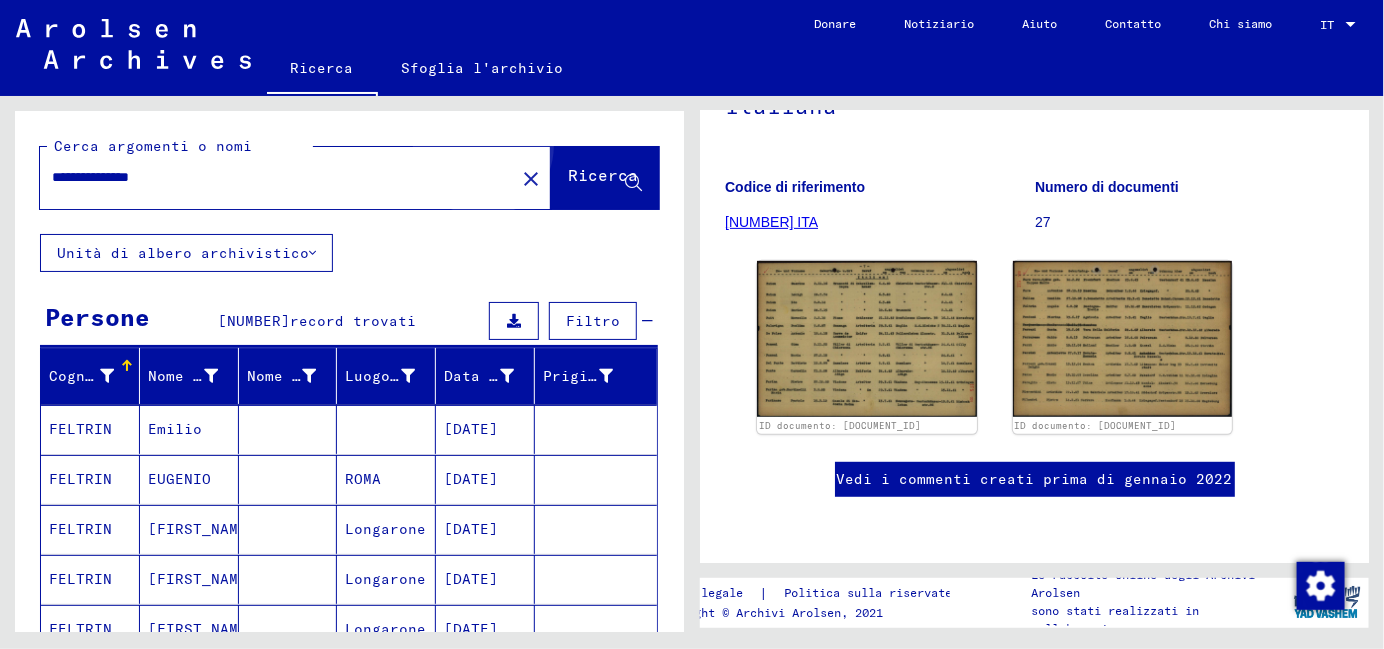 click on "Ricerca" 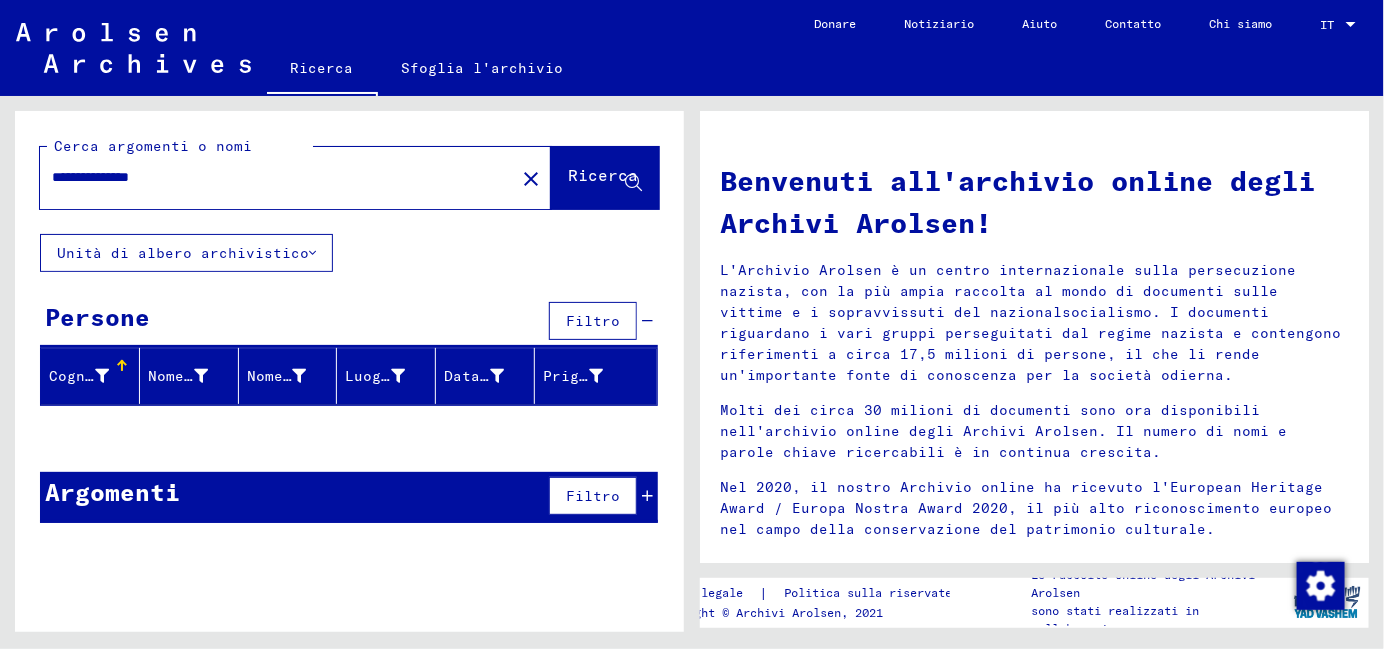 drag, startPoint x: 61, startPoint y: 173, endPoint x: 120, endPoint y: 174, distance: 59.008472 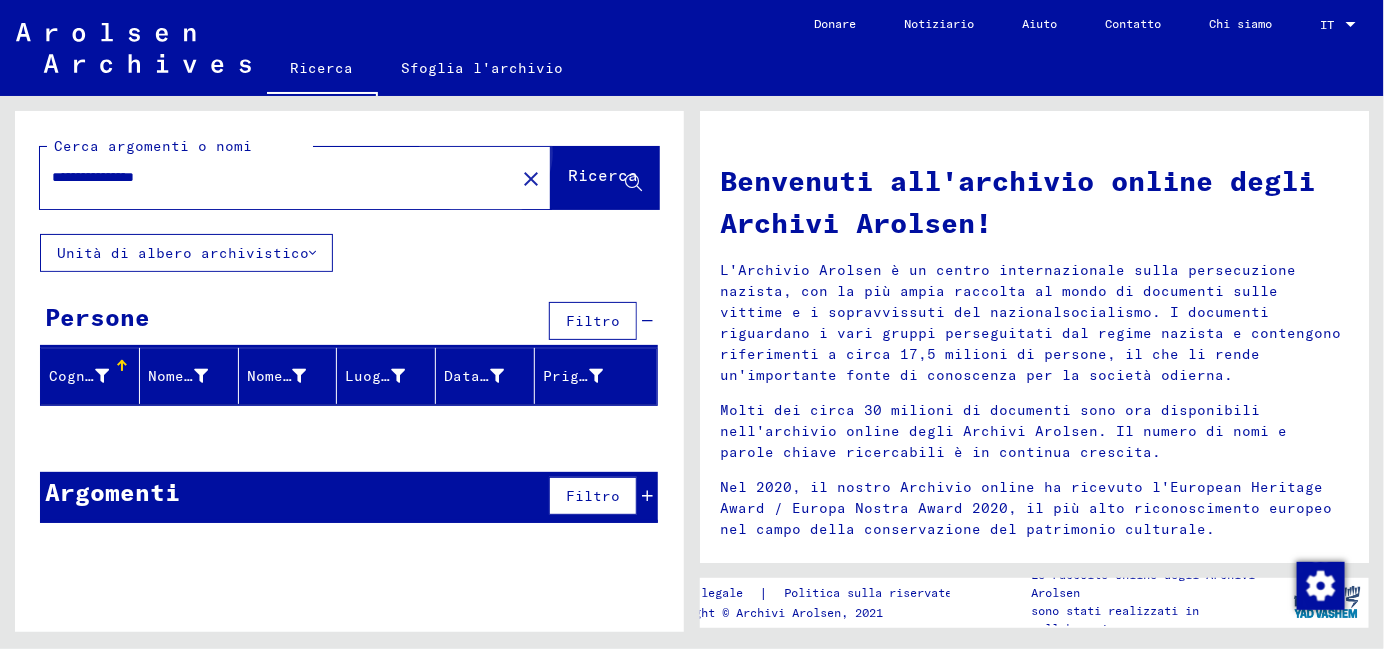 click on "Ricerca" 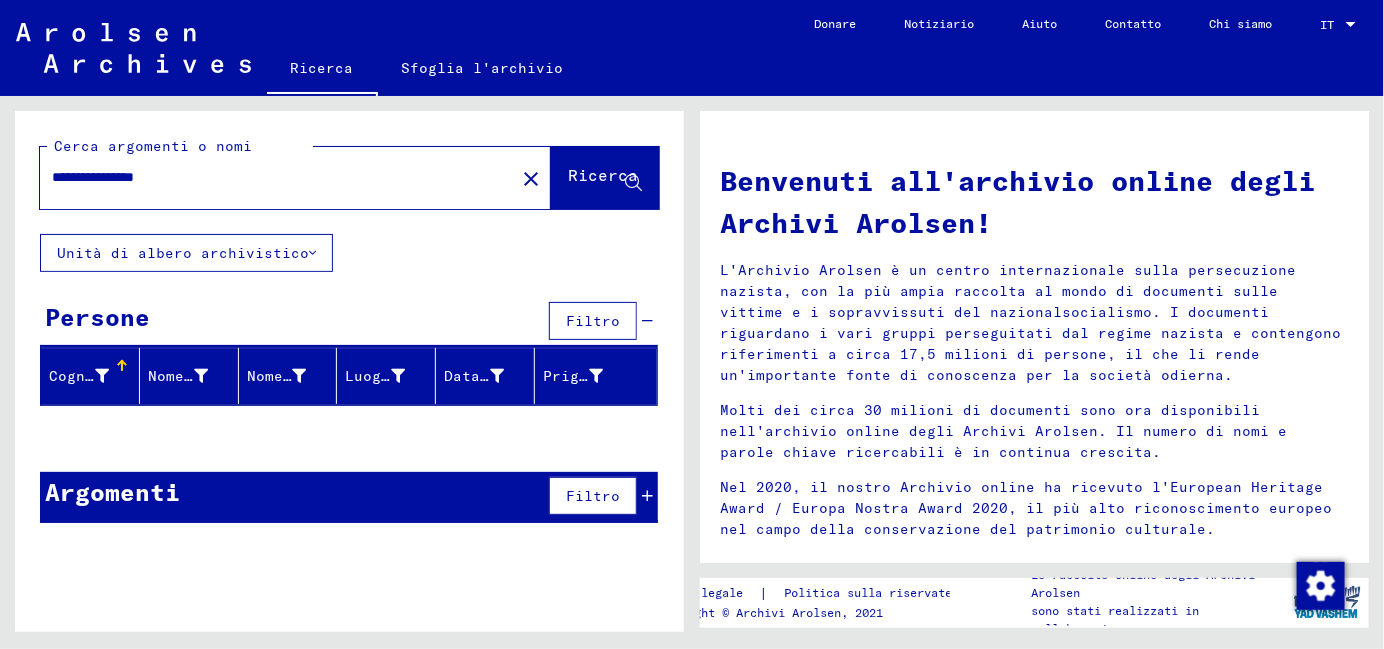 drag, startPoint x: 120, startPoint y: 177, endPoint x: 244, endPoint y: 183, distance: 124.14507 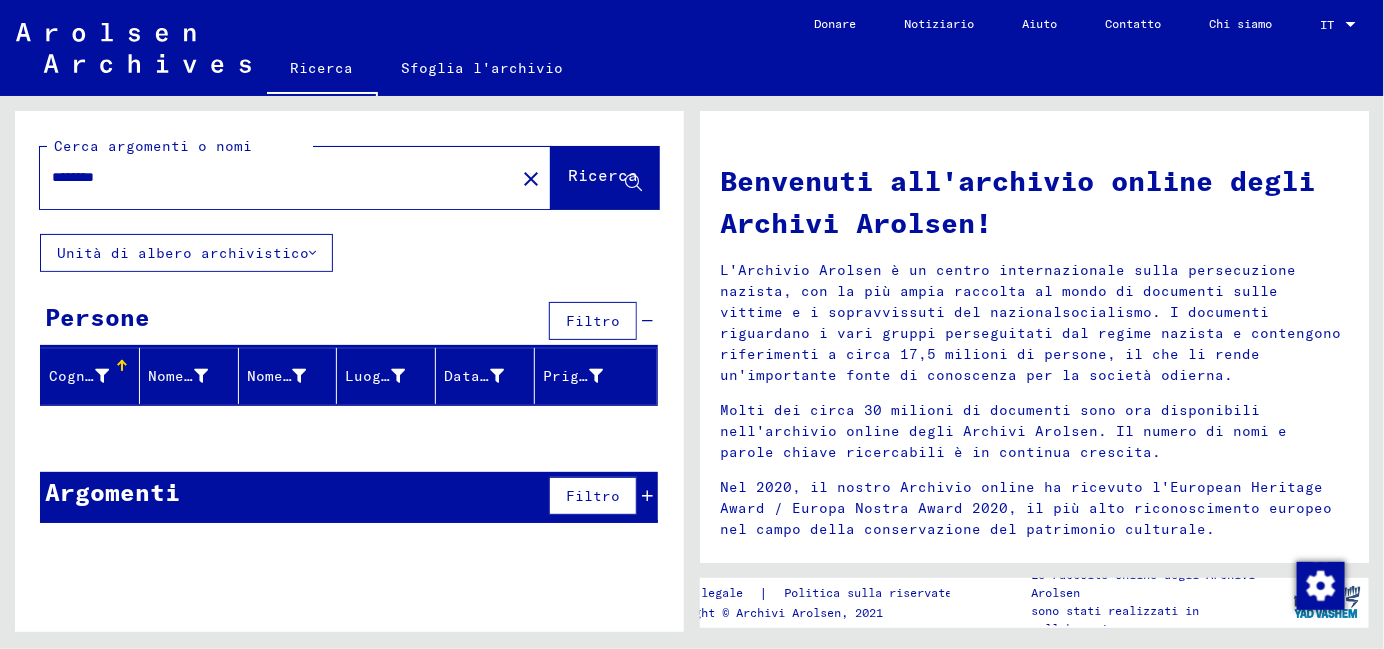 type on "********" 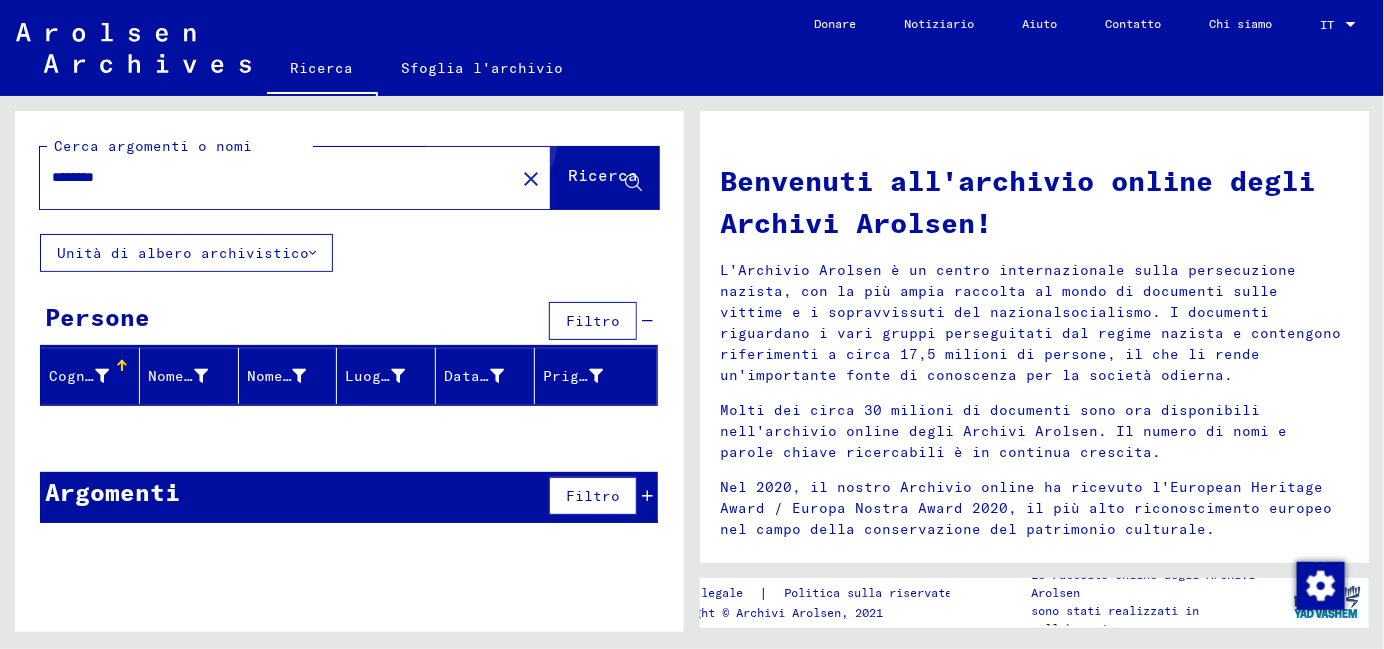 click on "Ricerca" 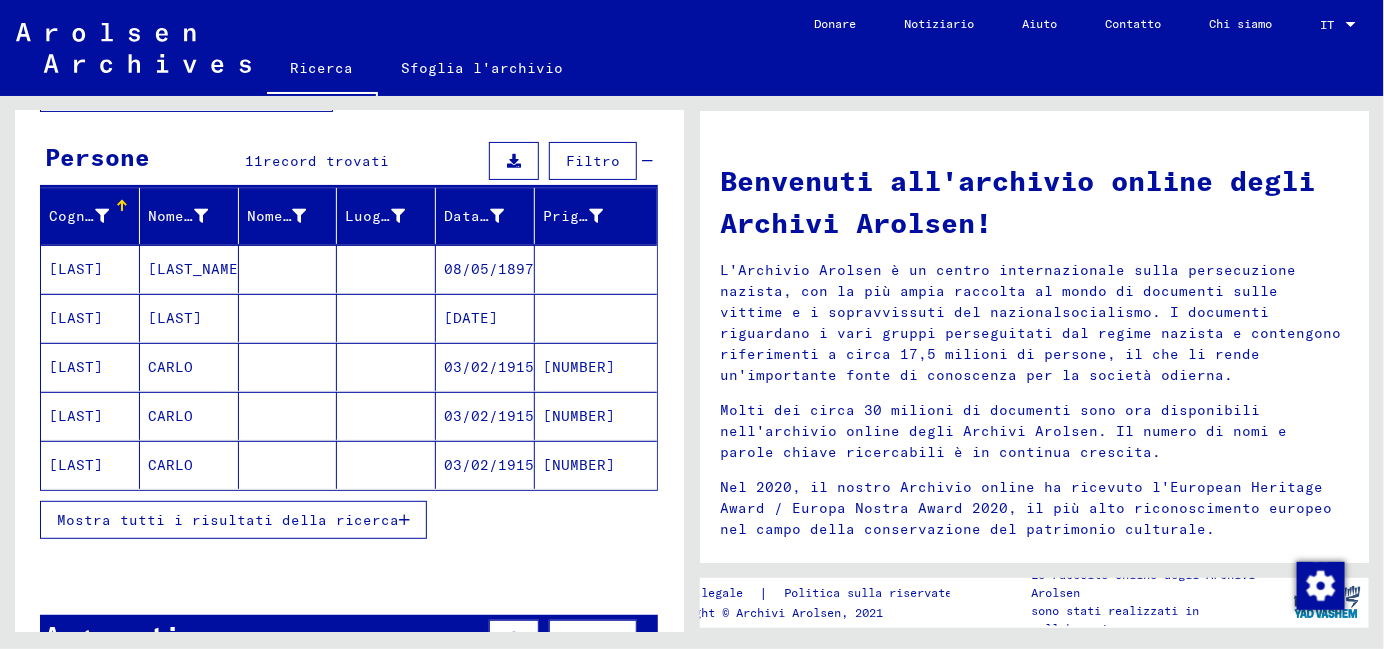 scroll, scrollTop: 200, scrollLeft: 0, axis: vertical 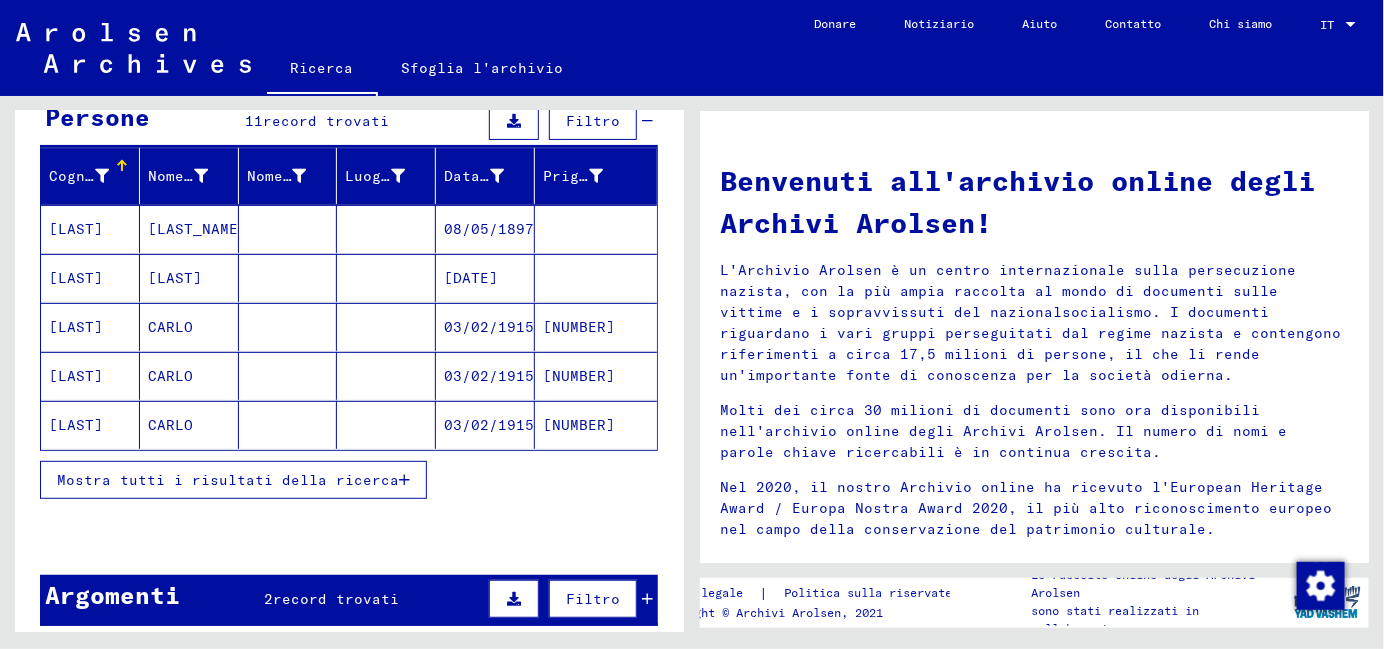 click on "Mostra tutti i risultati della ricerca" at bounding box center (228, 480) 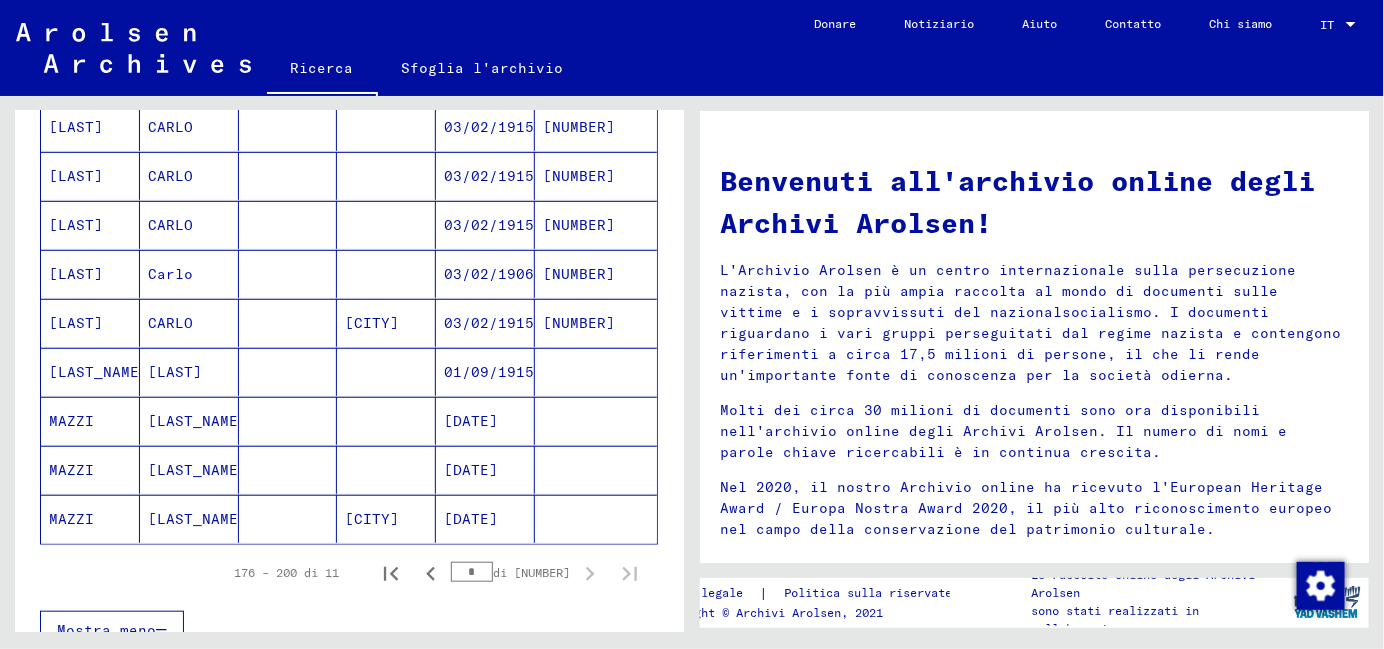 scroll, scrollTop: 500, scrollLeft: 0, axis: vertical 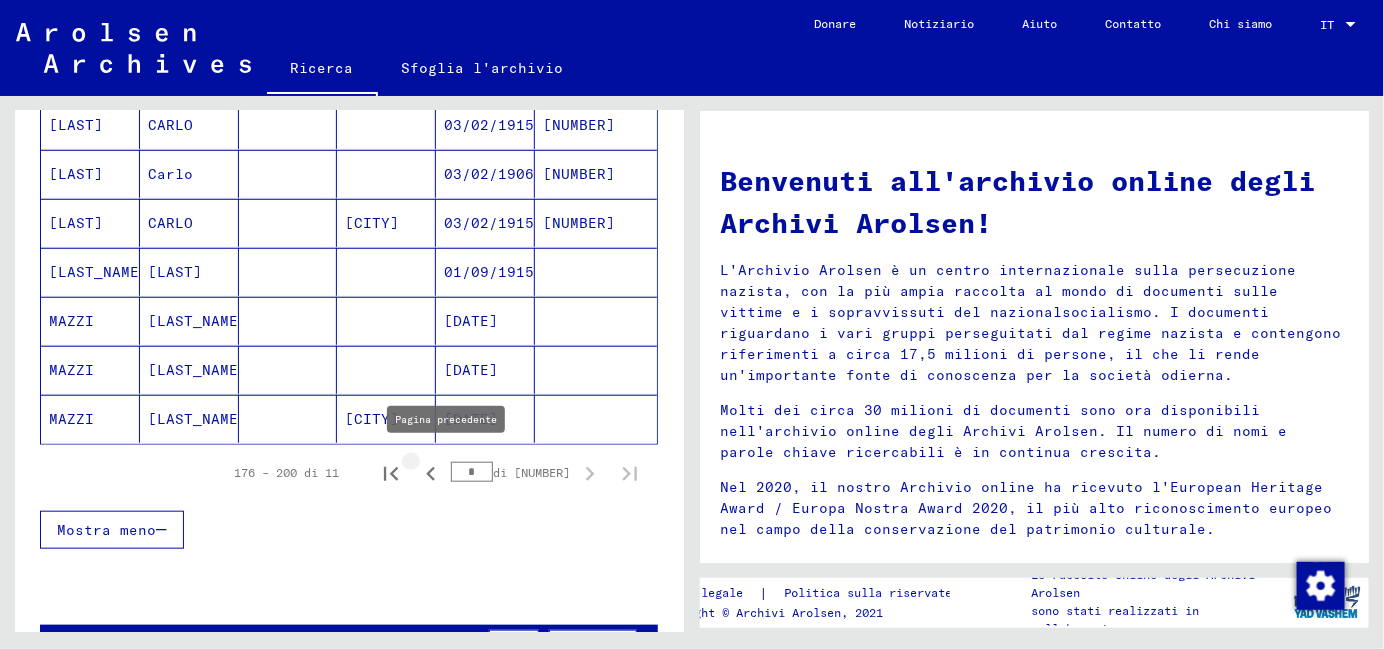 click 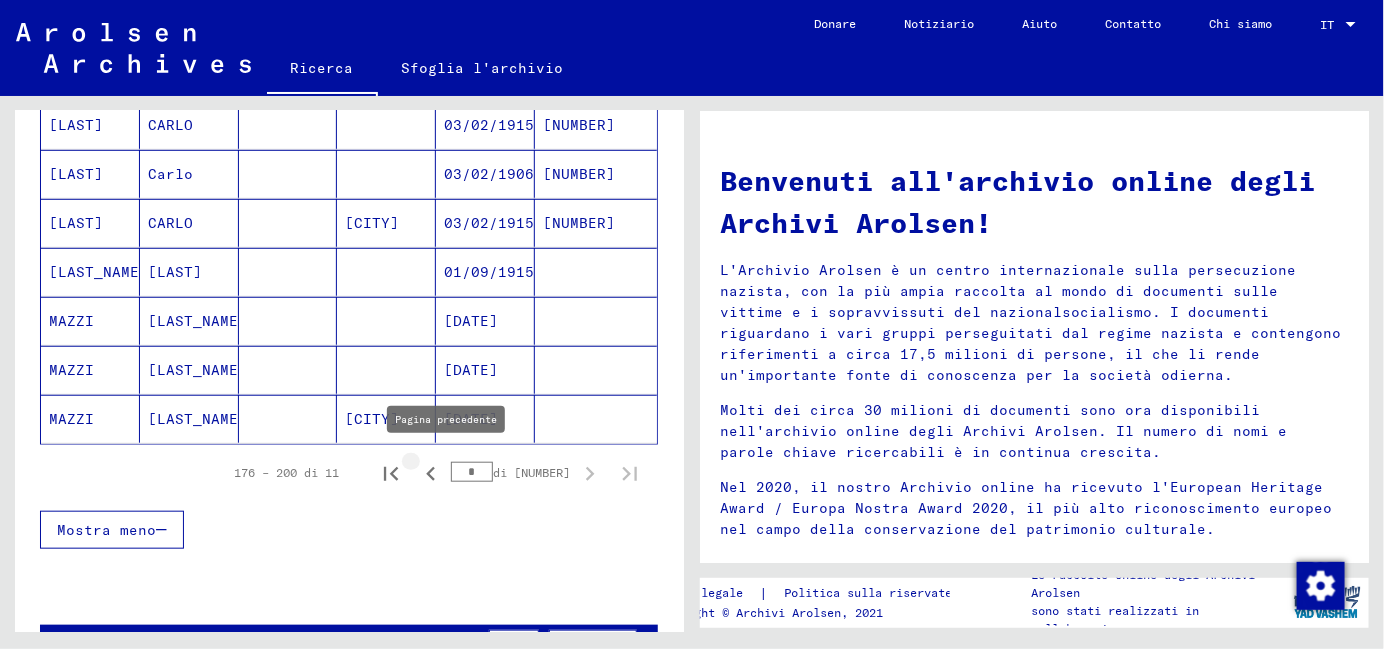 type on "*" 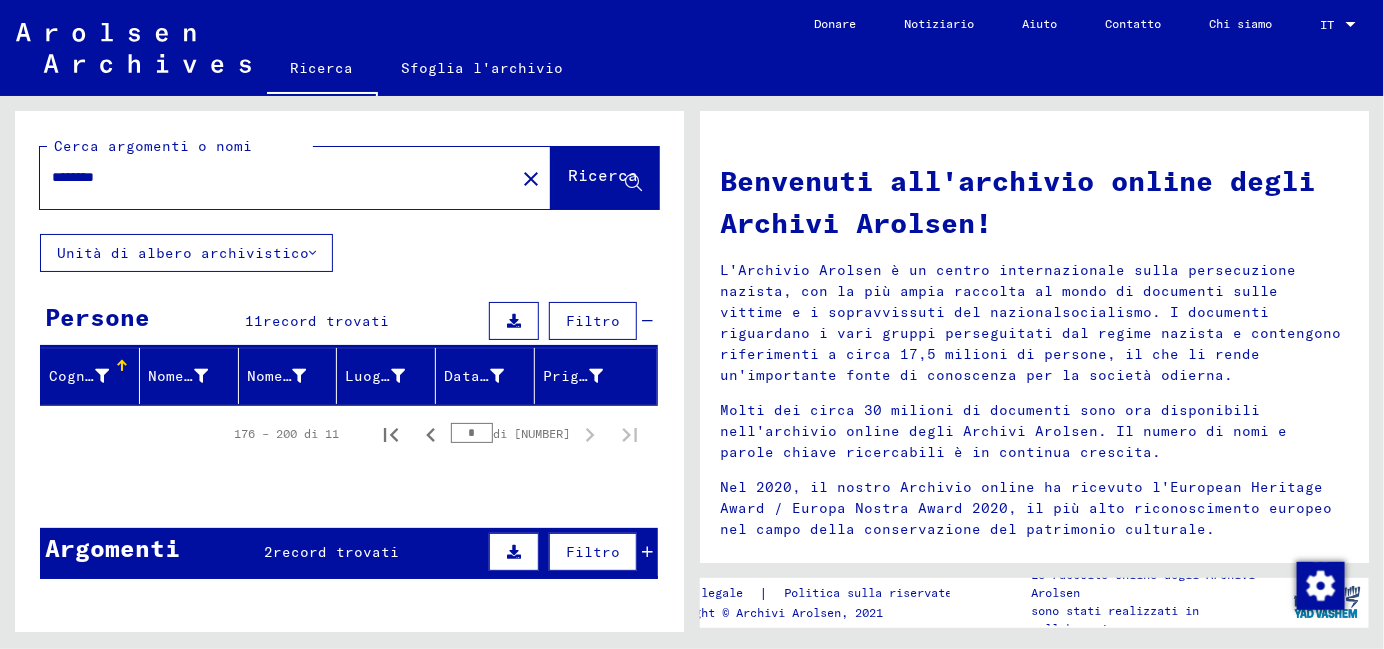 scroll, scrollTop: 0, scrollLeft: 0, axis: both 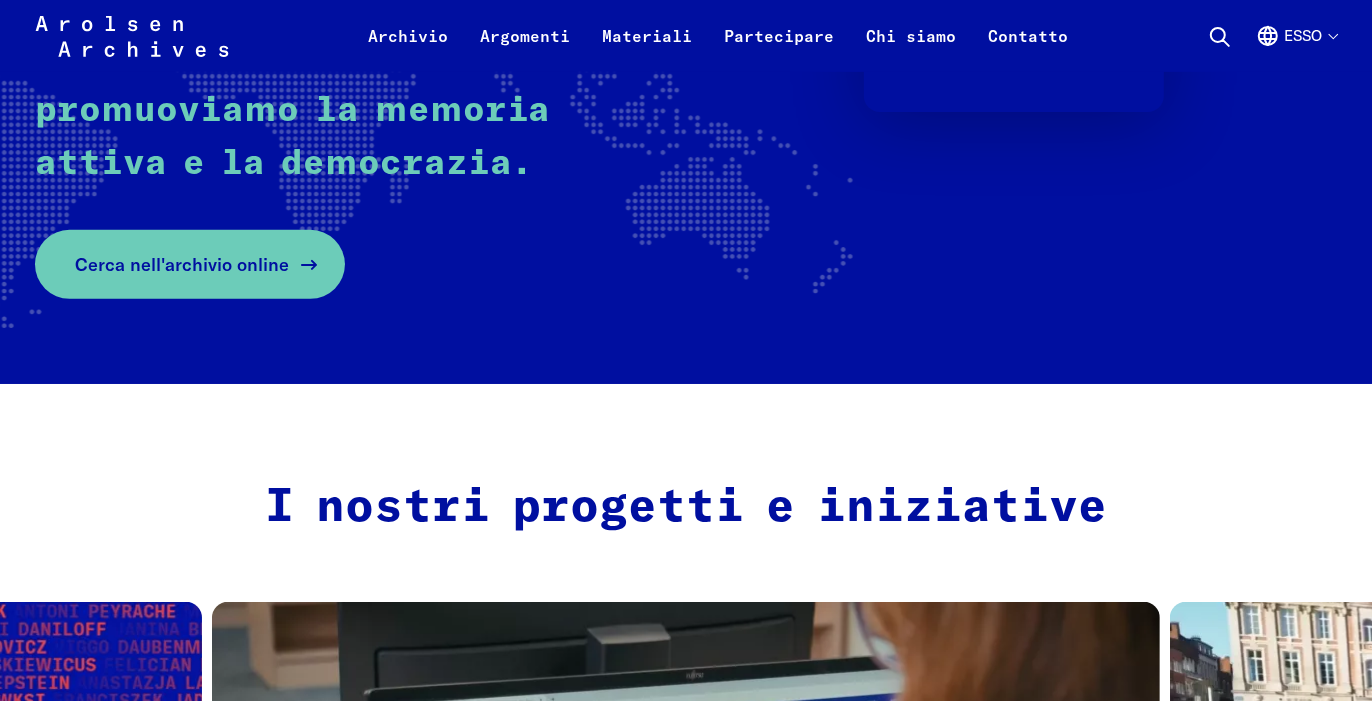 click on "Cerca nell'archivio online" at bounding box center [182, 264] 